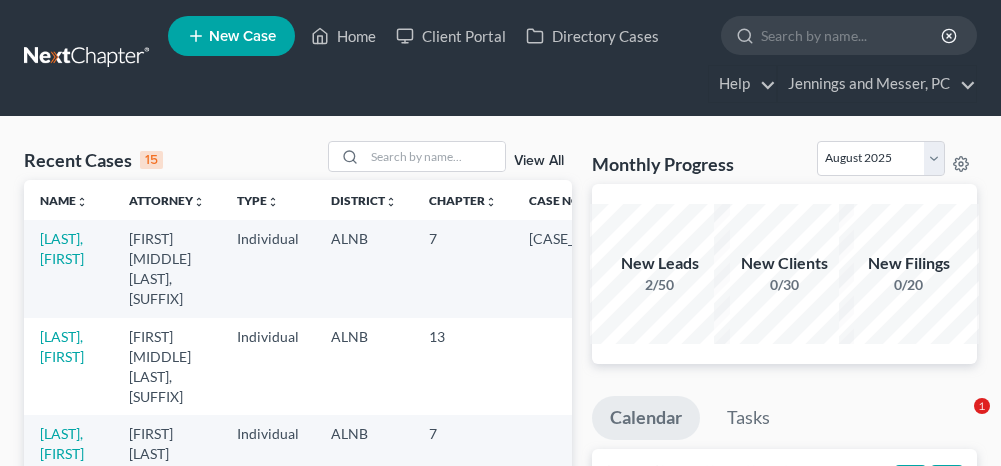 scroll, scrollTop: 0, scrollLeft: 0, axis: both 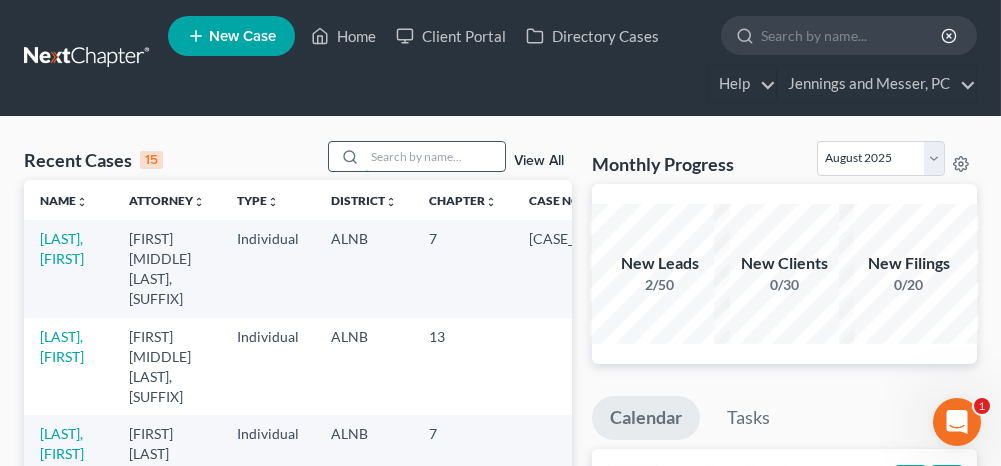 click at bounding box center (435, 156) 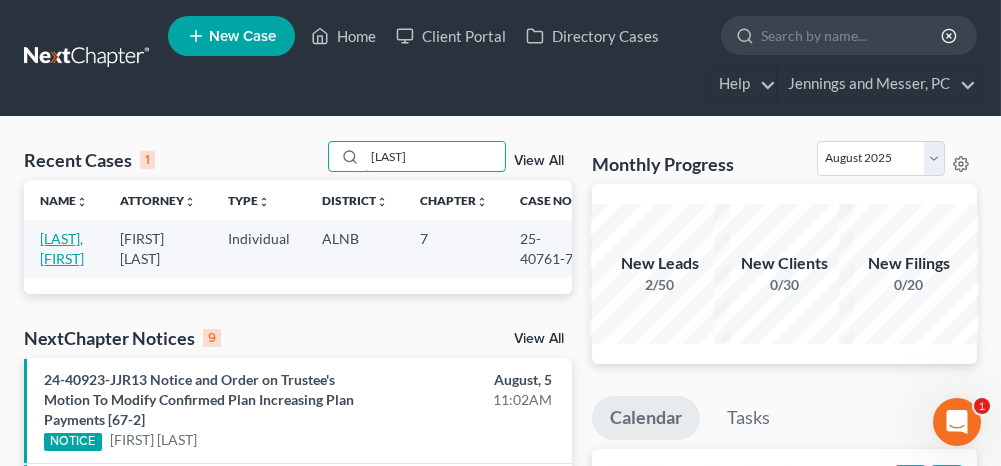 type on "[LAST]" 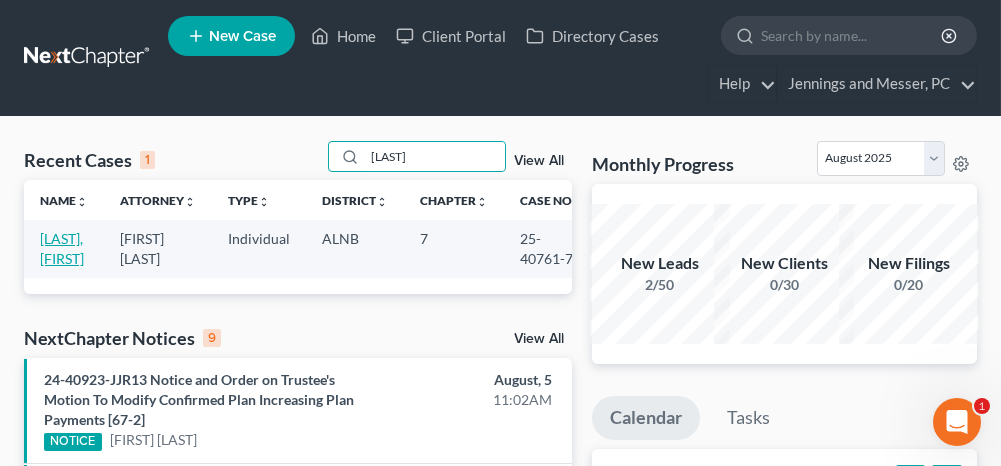 click on "[LAST], [FIRST]" at bounding box center (62, 248) 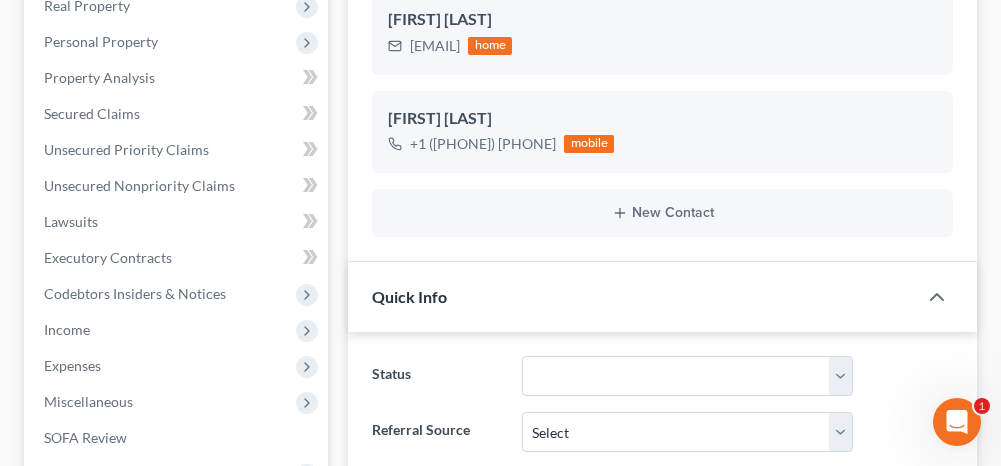 scroll, scrollTop: 800, scrollLeft: 0, axis: vertical 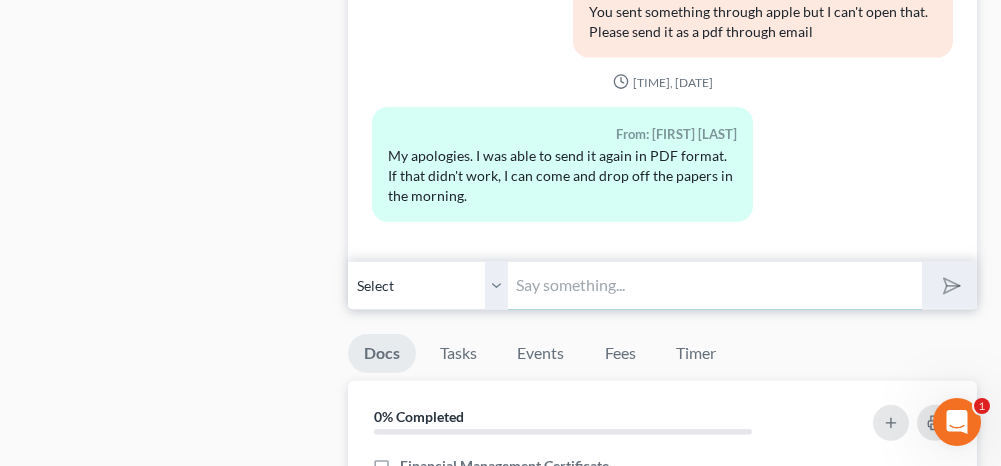 click at bounding box center [714, 285] 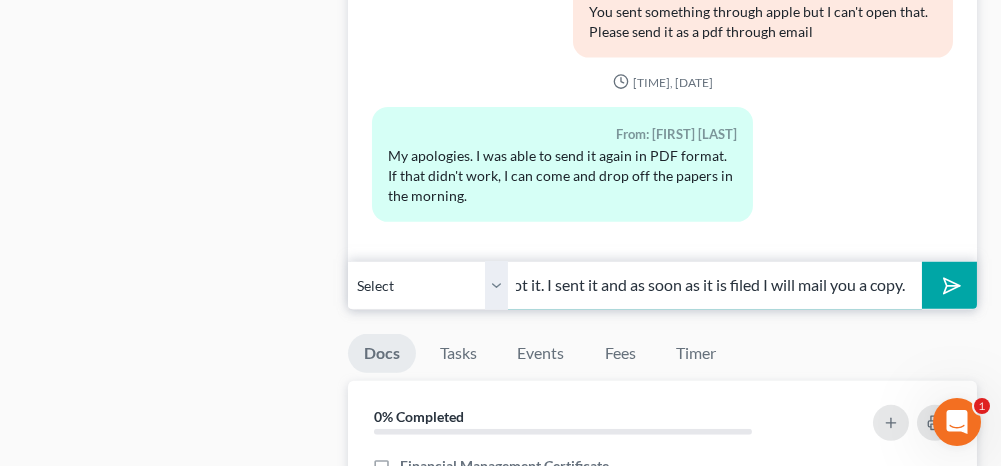 scroll, scrollTop: 0, scrollLeft: 22, axis: horizontal 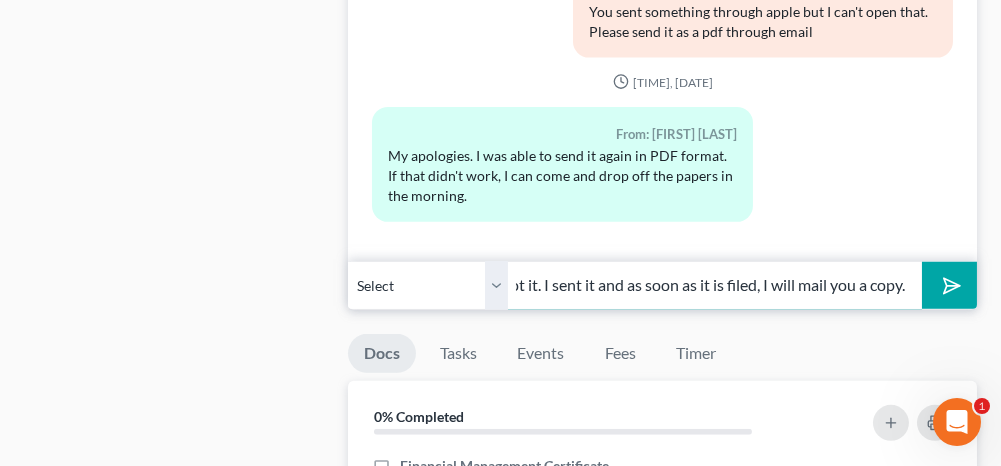 type on "I got it. I sent it and as soon as it is filed, I will mail you a copy." 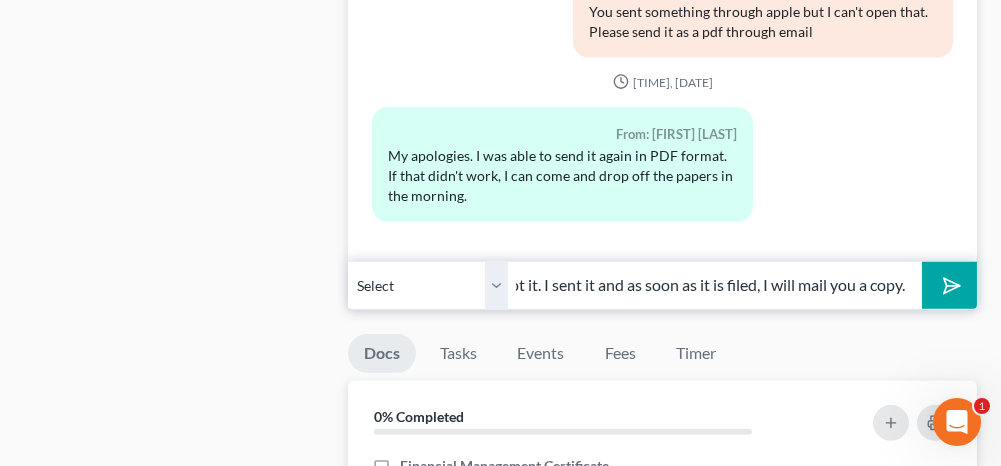 click 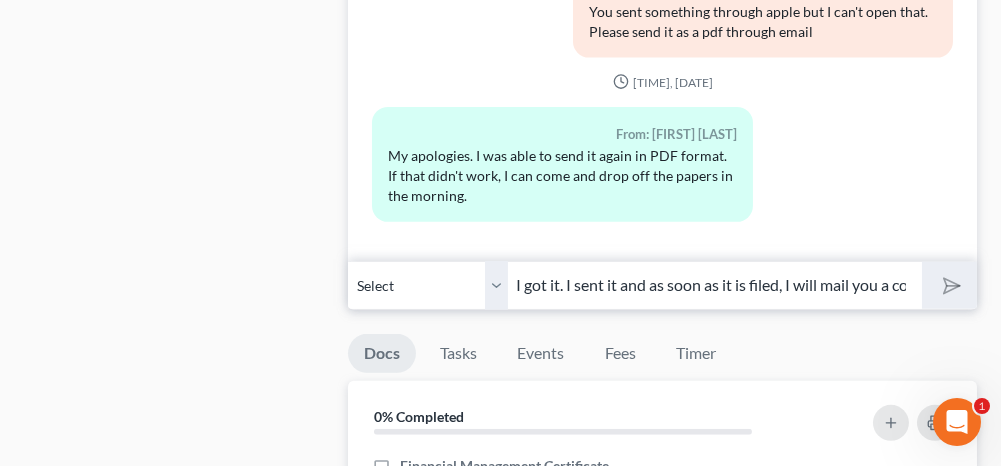 type 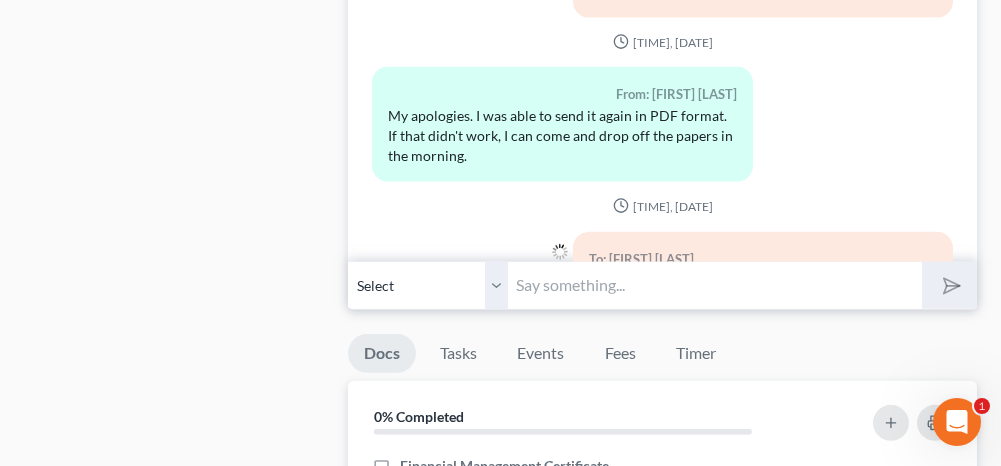 scroll, scrollTop: 6180, scrollLeft: 0, axis: vertical 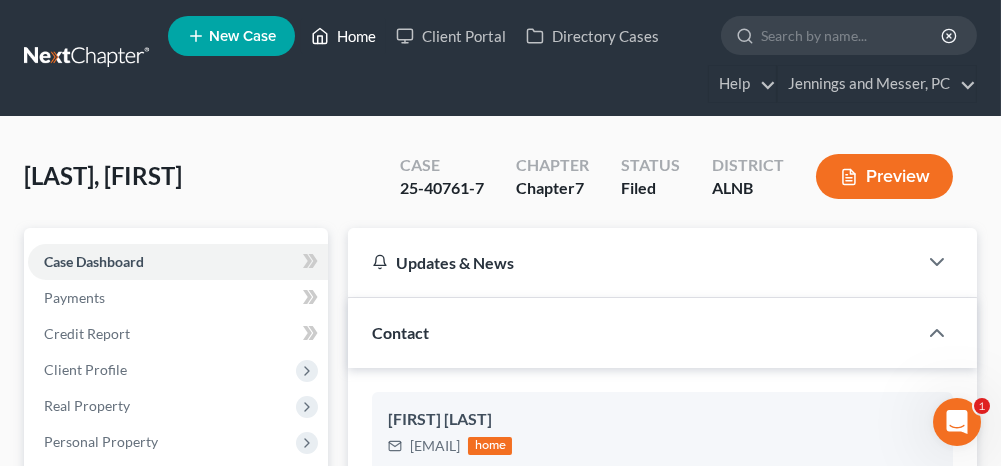 drag, startPoint x: 348, startPoint y: 33, endPoint x: 320, endPoint y: 88, distance: 61.7171 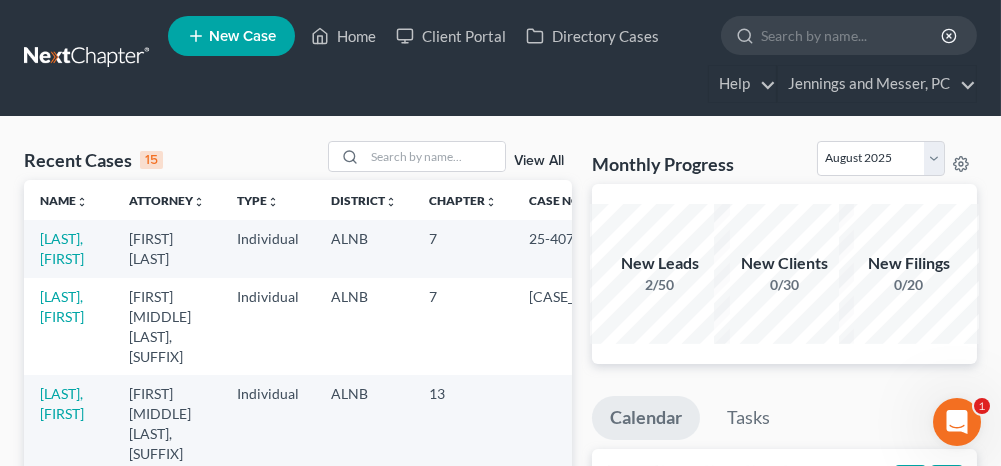 click on "[LAST], [FIRST]" at bounding box center (62, 500) 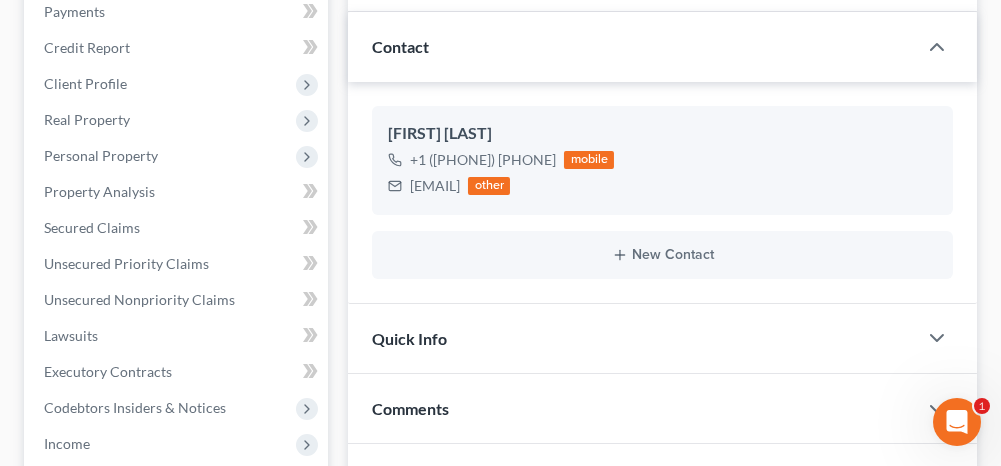 scroll, scrollTop: 300, scrollLeft: 0, axis: vertical 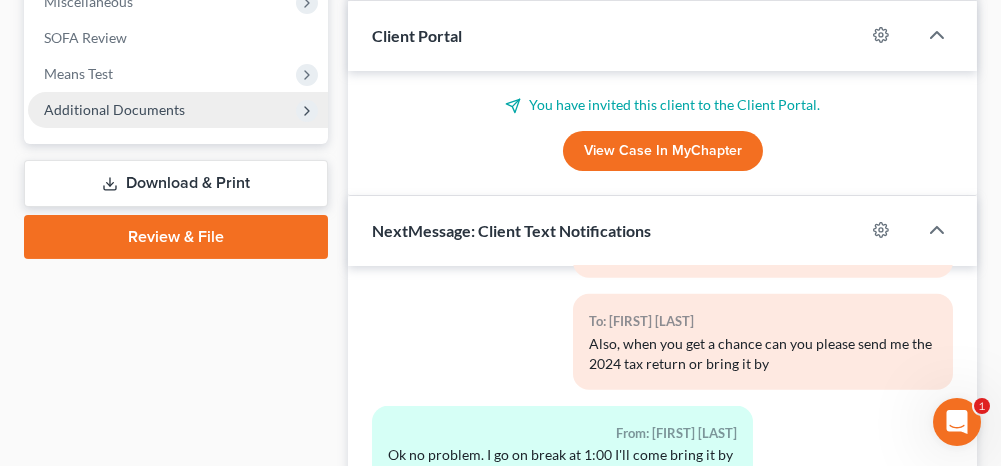 click on "Additional Documents" at bounding box center (114, 109) 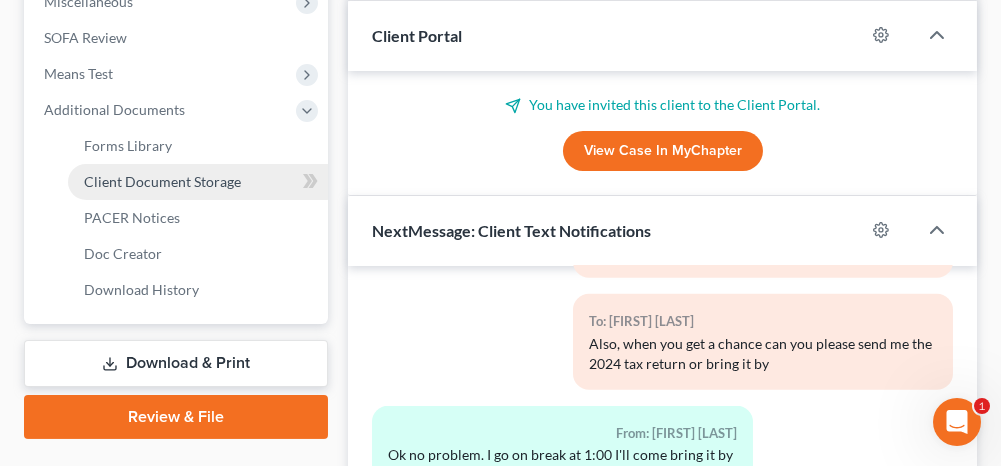 click on "Client Document Storage" at bounding box center [162, 181] 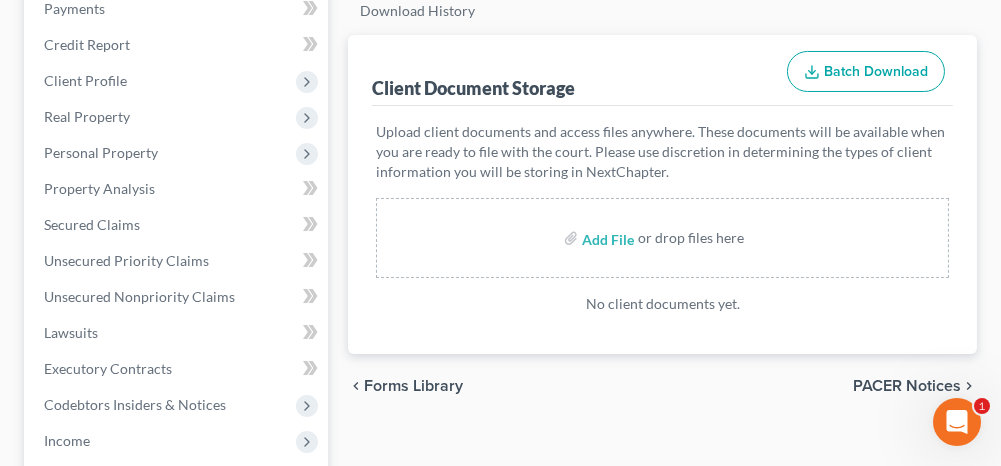 scroll, scrollTop: 300, scrollLeft: 0, axis: vertical 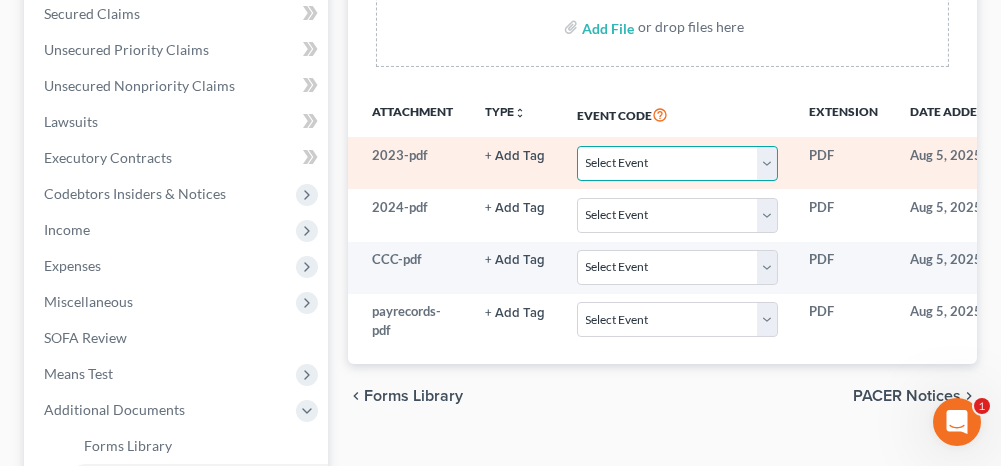 click on "Select Event 20 Largest Unsecured Creditors Amended Schedules (Fee) Attachment to Voluntary Petition for Non-Individuals Ch 11 Balance Sheet Cash Flow Statement Certificate of Credit Counseling Certificate of Financial Management Course Certificate of Service (Supplemental per LR 3015-1(c)) Chapter 11 Statement of Monthly Income Form 122B Chapter 13 Calculation of Disposable Income Form 122C-2 Chapter 13 Plan Chapter 13 Statement of Monthly Income Form 122C-1 Chapter 7 Means Test Calculation Form 122A-2 Chapter 7 Statements - Monthly Income (122A-1) / Exemption Presumption of Abuse (122A-1Supp) (12/15) Debtor Electronic Noticing (DeBN) Debtors Certifications Regarding Domestic Support Obligations and Section 522(q) Declaration About Individual Debtor's Schedules Declaration Under Penalty of Perjury Disclosure of Compensation of Attorney for Debtor Employee Income Records Equity Security Holders Initial Statement of Eviction Judgment (Form 101A) Pay Filing Fee in Installments Schedule A/B Schedule C Schedule D" at bounding box center [677, 163] 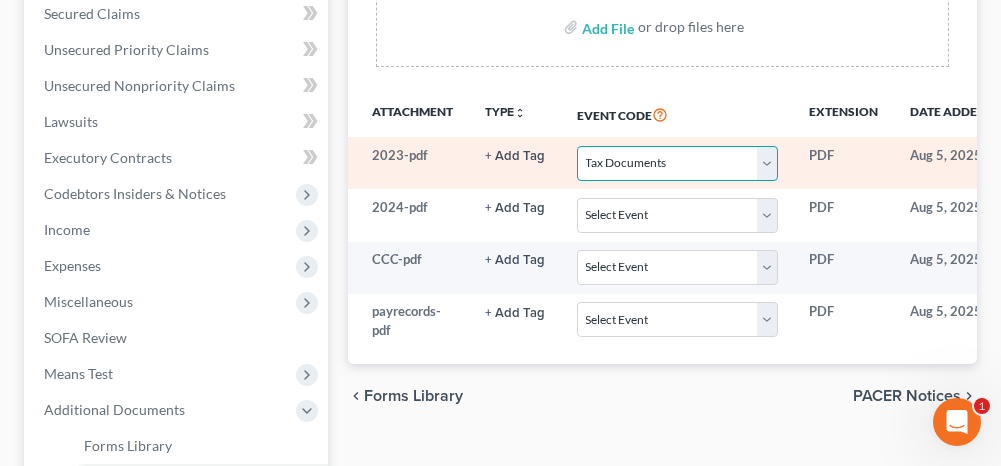 click on "Select Event 20 Largest Unsecured Creditors Amended Schedules (Fee) Attachment to Voluntary Petition for Non-Individuals Ch 11 Balance Sheet Cash Flow Statement Certificate of Credit Counseling Certificate of Financial Management Course Certificate of Service (Supplemental per LR 3015-1(c)) Chapter 11 Statement of Monthly Income Form 122B Chapter 13 Calculation of Disposable Income Form 122C-2 Chapter 13 Plan Chapter 13 Statement of Monthly Income Form 122C-1 Chapter 7 Means Test Calculation Form 122A-2 Chapter 7 Statements - Monthly Income (122A-1) / Exemption Presumption of Abuse (122A-1Supp) (12/15) Debtor Electronic Noticing (DeBN) Debtors Certifications Regarding Domestic Support Obligations and Section 522(q) Declaration About Individual Debtor's Schedules Declaration Under Penalty of Perjury Disclosure of Compensation of Attorney for Debtor Employee Income Records Equity Security Holders Initial Statement of Eviction Judgment (Form 101A) Pay Filing Fee in Installments Schedule A/B Schedule C Schedule D" at bounding box center (677, 163) 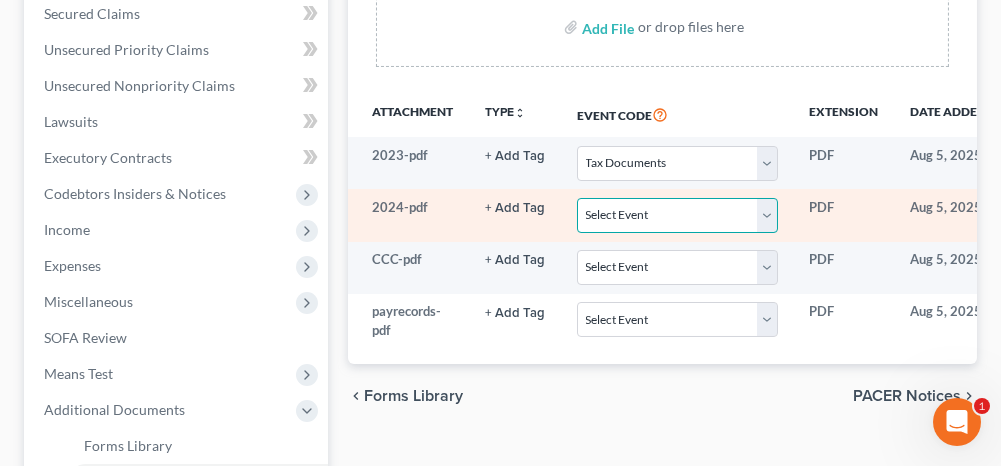 click on "Select Event 20 Largest Unsecured Creditors Amended Schedules (Fee) Attachment to Voluntary Petition for Non-Individuals Ch 11 Balance Sheet Cash Flow Statement Certificate of Credit Counseling Certificate of Financial Management Course Certificate of Service (Supplemental per LR 3015-1(c)) Chapter 11 Statement of Monthly Income Form 122B Chapter 13 Calculation of Disposable Income Form 122C-2 Chapter 13 Plan Chapter 13 Statement of Monthly Income Form 122C-1 Chapter 7 Means Test Calculation Form 122A-2 Chapter 7 Statements - Monthly Income (122A-1) / Exemption Presumption of Abuse (122A-1Supp) (12/15) Debtor Electronic Noticing (DeBN) Debtors Certifications Regarding Domestic Support Obligations and Section 522(q) Declaration About Individual Debtor's Schedules Declaration Under Penalty of Perjury Disclosure of Compensation of Attorney for Debtor Employee Income Records Equity Security Holders Initial Statement of Eviction Judgment (Form 101A) Pay Filing Fee in Installments Schedule A/B Schedule C Schedule D" at bounding box center [677, 215] 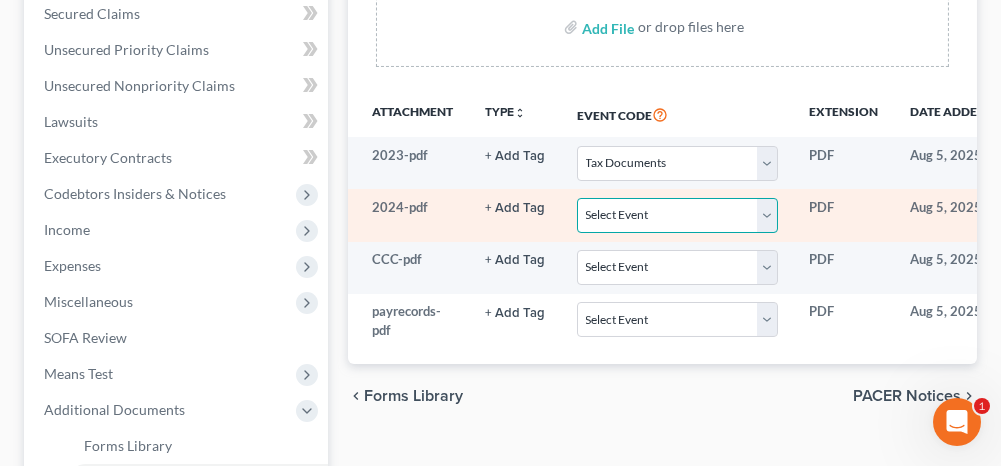 select on "40" 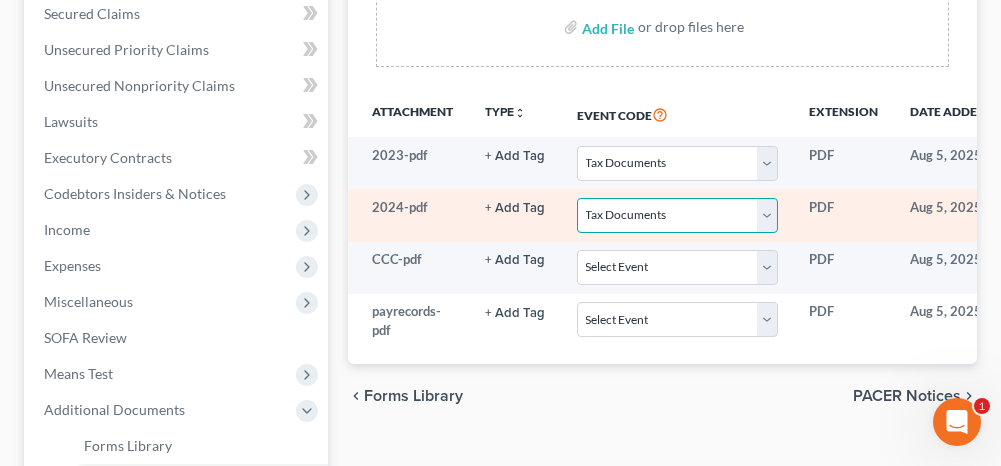 click on "Select Event 20 Largest Unsecured Creditors Amended Schedules (Fee) Attachment to Voluntary Petition for Non-Individuals Ch 11 Balance Sheet Cash Flow Statement Certificate of Credit Counseling Certificate of Financial Management Course Certificate of Service (Supplemental per LR 3015-1(c)) Chapter 11 Statement of Monthly Income Form 122B Chapter 13 Calculation of Disposable Income Form 122C-2 Chapter 13 Plan Chapter 13 Statement of Monthly Income Form 122C-1 Chapter 7 Means Test Calculation Form 122A-2 Chapter 7 Statements - Monthly Income (122A-1) / Exemption Presumption of Abuse (122A-1Supp) (12/15) Debtor Electronic Noticing (DeBN) Debtors Certifications Regarding Domestic Support Obligations and Section 522(q) Declaration About Individual Debtor's Schedules Declaration Under Penalty of Perjury Disclosure of Compensation of Attorney for Debtor Employee Income Records Equity Security Holders Initial Statement of Eviction Judgment (Form 101A) Pay Filing Fee in Installments Schedule A/B Schedule C Schedule D" at bounding box center (677, 215) 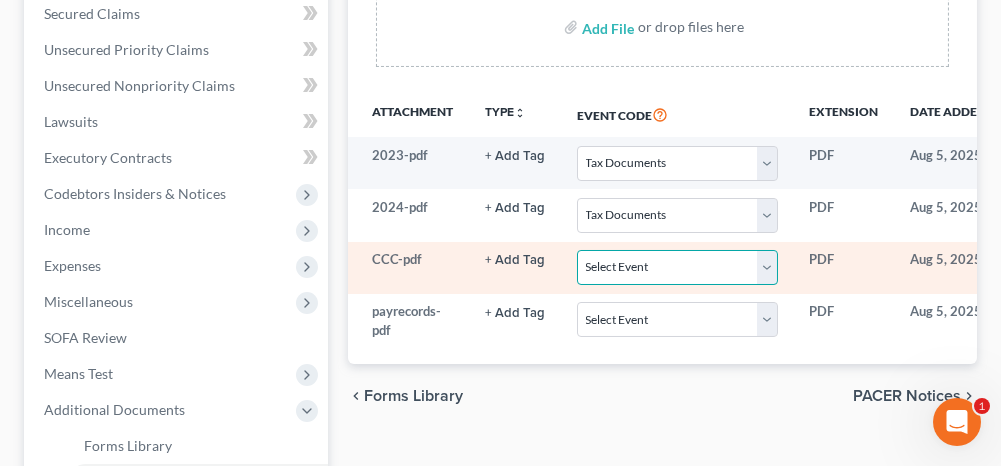 click on "Select Event 20 Largest Unsecured Creditors Amended Schedules (Fee) Attachment to Voluntary Petition for Non-Individuals Ch 11 Balance Sheet Cash Flow Statement Certificate of Credit Counseling Certificate of Financial Management Course Certificate of Service (Supplemental per LR 3015-1(c)) Chapter 11 Statement of Monthly Income Form 122B Chapter 13 Calculation of Disposable Income Form 122C-2 Chapter 13 Plan Chapter 13 Statement of Monthly Income Form 122C-1 Chapter 7 Means Test Calculation Form 122A-2 Chapter 7 Statements - Monthly Income (122A-1) / Exemption Presumption of Abuse (122A-1Supp) (12/15) Debtor Electronic Noticing (DeBN) Debtors Certifications Regarding Domestic Support Obligations and Section 522(q) Declaration About Individual Debtor's Schedules Declaration Under Penalty of Perjury Disclosure of Compensation of Attorney for Debtor Employee Income Records Equity Security Holders Initial Statement of Eviction Judgment (Form 101A) Pay Filing Fee in Installments Schedule A/B Schedule C Schedule D" at bounding box center (677, 267) 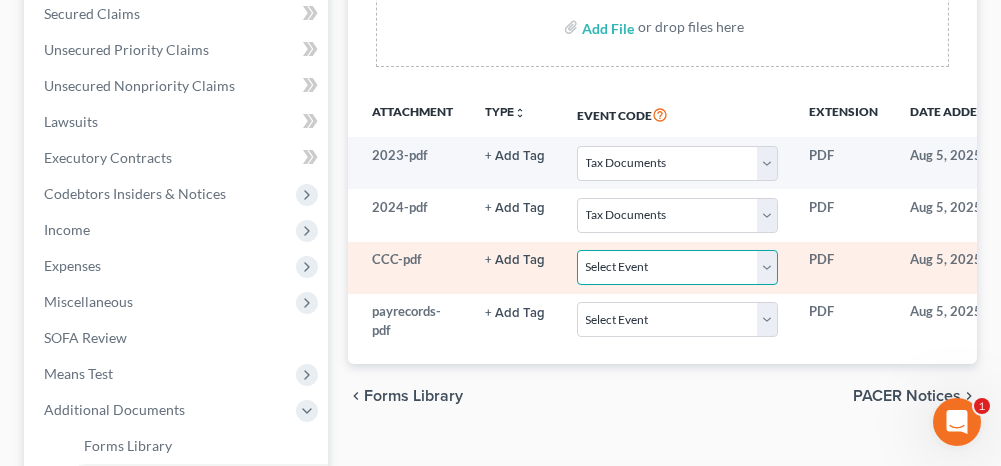 select on "5" 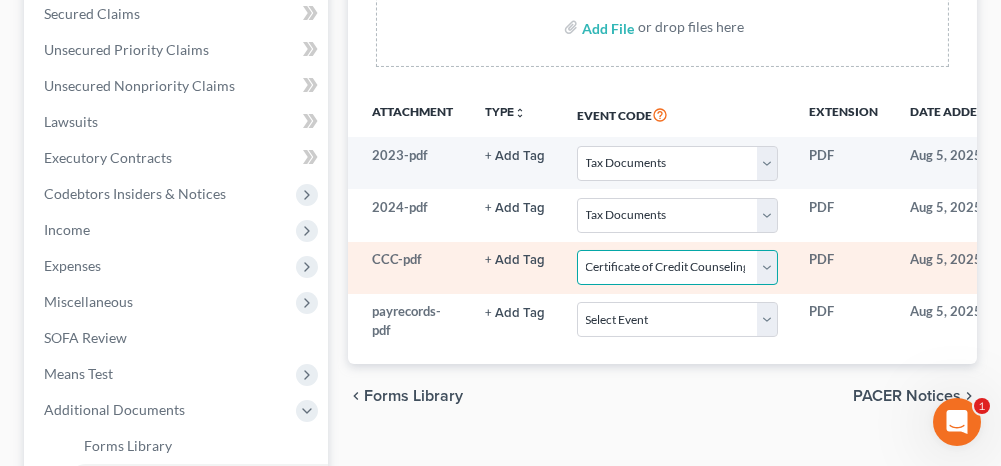click on "Select Event 20 Largest Unsecured Creditors Amended Schedules (Fee) Attachment to Voluntary Petition for Non-Individuals Ch 11 Balance Sheet Cash Flow Statement Certificate of Credit Counseling Certificate of Financial Management Course Certificate of Service (Supplemental per LR 3015-1(c)) Chapter 11 Statement of Monthly Income Form 122B Chapter 13 Calculation of Disposable Income Form 122C-2 Chapter 13 Plan Chapter 13 Statement of Monthly Income Form 122C-1 Chapter 7 Means Test Calculation Form 122A-2 Chapter 7 Statements - Monthly Income (122A-1) / Exemption Presumption of Abuse (122A-1Supp) (12/15) Debtor Electronic Noticing (DeBN) Debtors Certifications Regarding Domestic Support Obligations and Section 522(q) Declaration About Individual Debtor's Schedules Declaration Under Penalty of Perjury Disclosure of Compensation of Attorney for Debtor Employee Income Records Equity Security Holders Initial Statement of Eviction Judgment (Form 101A) Pay Filing Fee in Installments Schedule A/B Schedule C Schedule D" at bounding box center (677, 267) 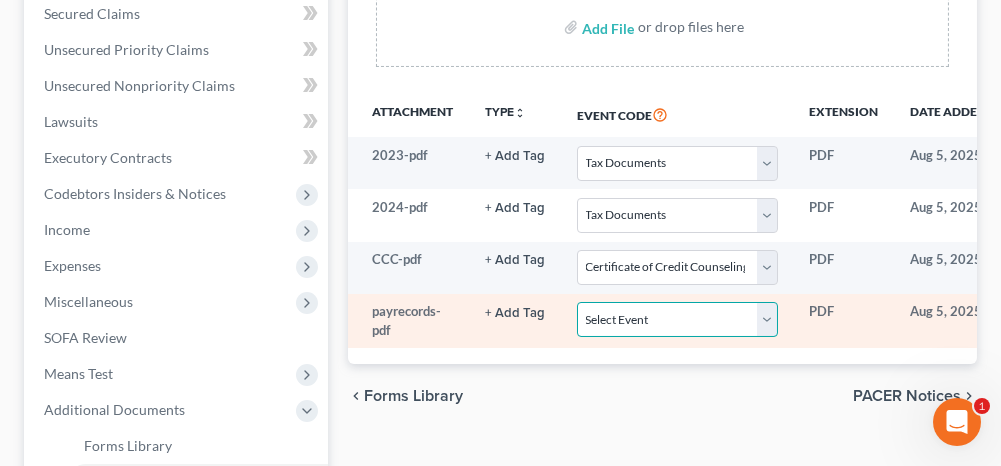 click on "Select Event 20 Largest Unsecured Creditors Amended Schedules (Fee) Attachment to Voluntary Petition for Non-Individuals Ch 11 Balance Sheet Cash Flow Statement Certificate of Credit Counseling Certificate of Financial Management Course Certificate of Service (Supplemental per LR 3015-1(c)) Chapter 11 Statement of Monthly Income Form 122B Chapter 13 Calculation of Disposable Income Form 122C-2 Chapter 13 Plan Chapter 13 Statement of Monthly Income Form 122C-1 Chapter 7 Means Test Calculation Form 122A-2 Chapter 7 Statements - Monthly Income (122A-1) / Exemption Presumption of Abuse (122A-1Supp) (12/15) Debtor Electronic Noticing (DeBN) Debtors Certifications Regarding Domestic Support Obligations and Section 522(q) Declaration About Individual Debtor's Schedules Declaration Under Penalty of Perjury Disclosure of Compensation of Attorney for Debtor Employee Income Records Equity Security Holders Initial Statement of Eviction Judgment (Form 101A) Pay Filing Fee in Installments Schedule A/B Schedule C Schedule D" at bounding box center (677, 319) 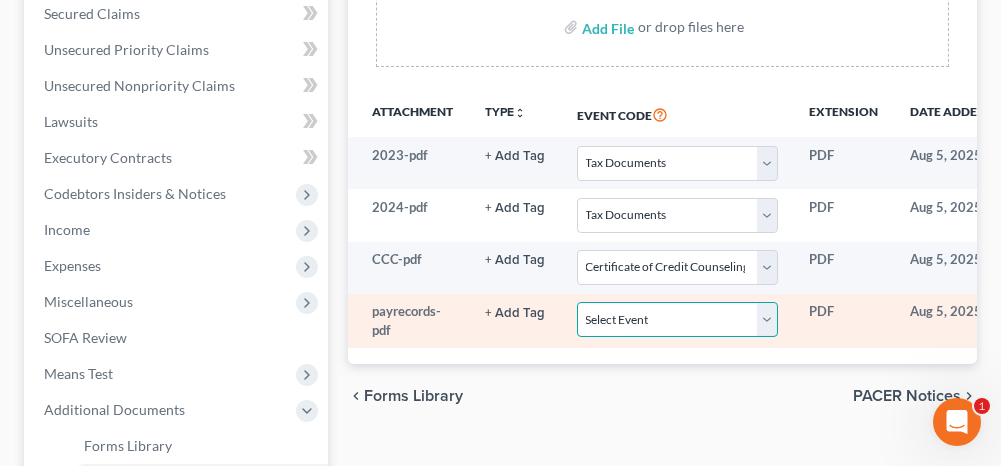 select on "19" 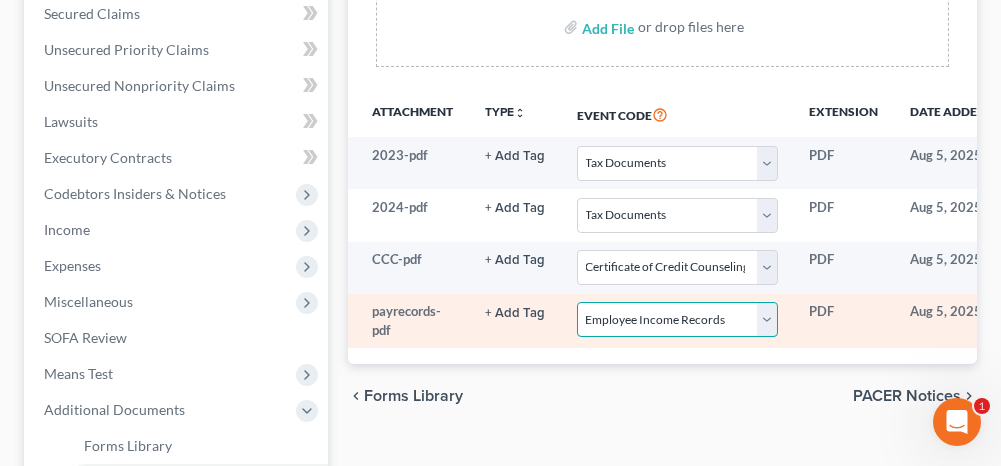 click on "Select Event 20 Largest Unsecured Creditors Amended Schedules (Fee) Attachment to Voluntary Petition for Non-Individuals Ch 11 Balance Sheet Cash Flow Statement Certificate of Credit Counseling Certificate of Financial Management Course Certificate of Service (Supplemental per LR 3015-1(c)) Chapter 11 Statement of Monthly Income Form 122B Chapter 13 Calculation of Disposable Income Form 122C-2 Chapter 13 Plan Chapter 13 Statement of Monthly Income Form 122C-1 Chapter 7 Means Test Calculation Form 122A-2 Chapter 7 Statements - Monthly Income (122A-1) / Exemption Presumption of Abuse (122A-1Supp) (12/15) Debtor Electronic Noticing (DeBN) Debtors Certifications Regarding Domestic Support Obligations and Section 522(q) Declaration About Individual Debtor's Schedules Declaration Under Penalty of Perjury Disclosure of Compensation of Attorney for Debtor Employee Income Records Equity Security Holders Initial Statement of Eviction Judgment (Form 101A) Pay Filing Fee in Installments Schedule A/B Schedule C Schedule D" at bounding box center (677, 319) 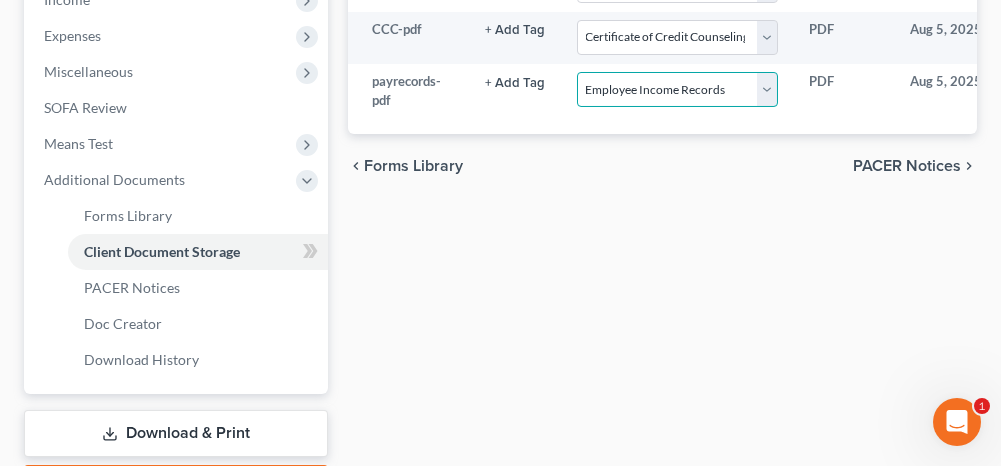 scroll, scrollTop: 800, scrollLeft: 0, axis: vertical 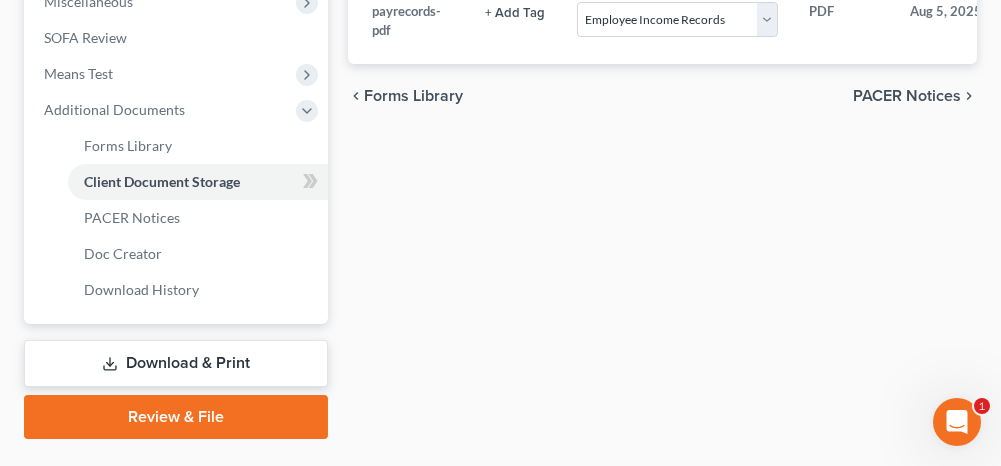 click on "Review & File" at bounding box center [176, 417] 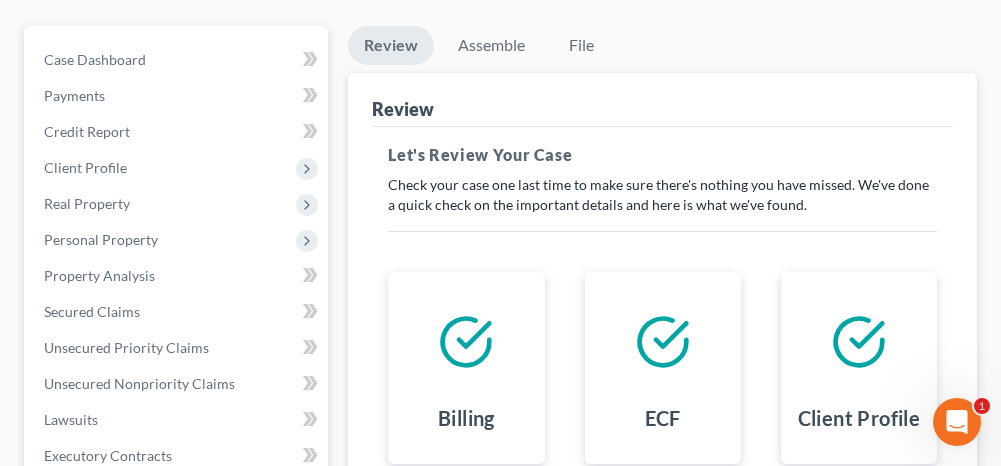 scroll, scrollTop: 200, scrollLeft: 0, axis: vertical 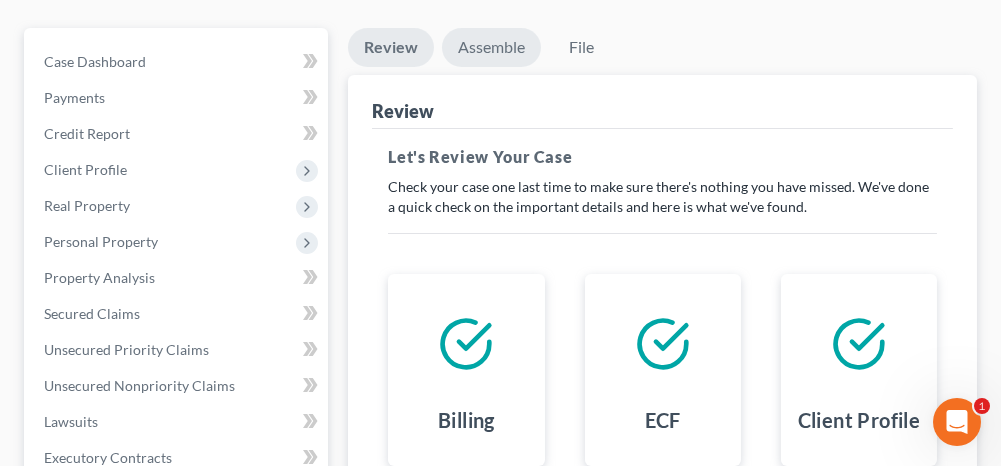 click on "Assemble" at bounding box center (491, 47) 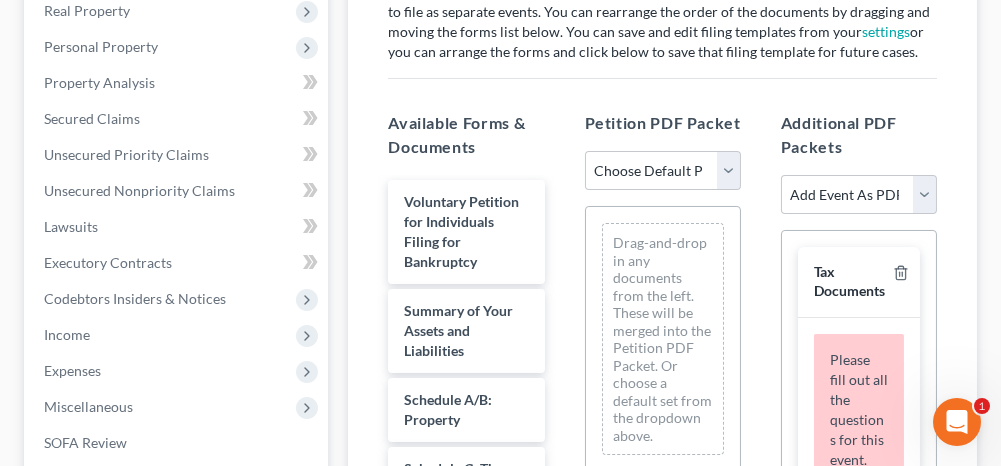 scroll, scrollTop: 400, scrollLeft: 0, axis: vertical 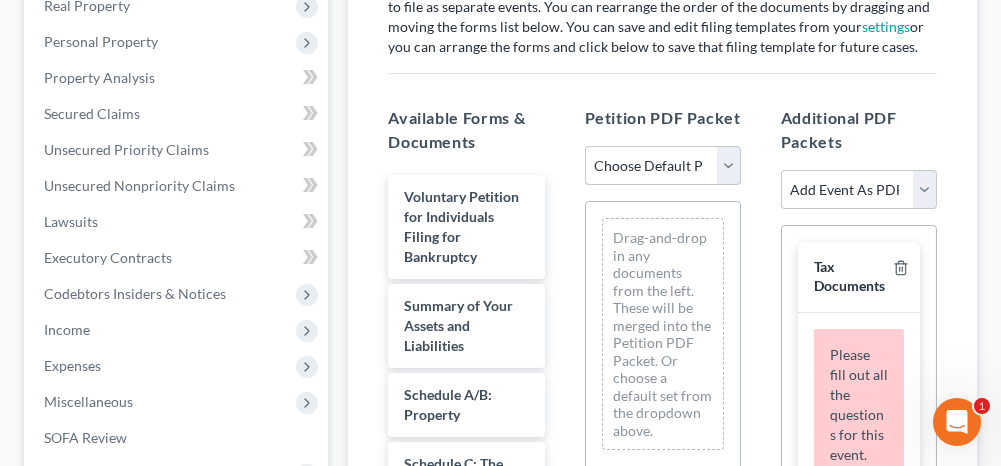 click on "Choose Default Petition PDF Packet Complete Bankruptcy Petition (all forms and schedules) Emergency Filing (Voluntary Petition and Creditor List Only)" at bounding box center [663, 166] 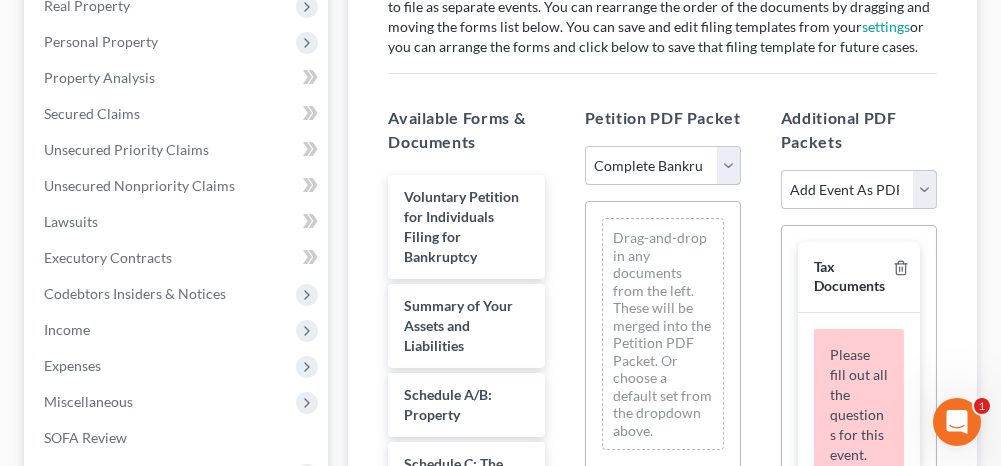 click on "Choose Default Petition PDF Packet Complete Bankruptcy Petition (all forms and schedules) Emergency Filing (Voluntary Petition and Creditor List Only)" at bounding box center [663, 166] 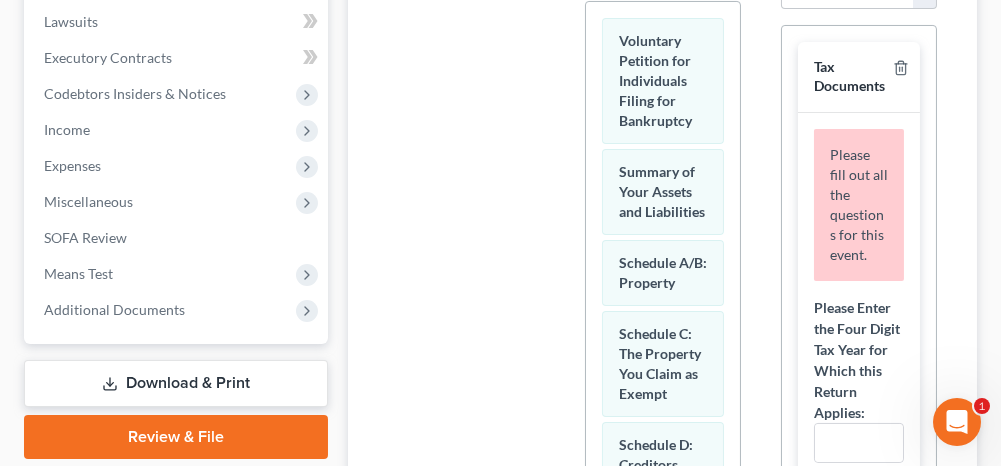 scroll, scrollTop: 700, scrollLeft: 0, axis: vertical 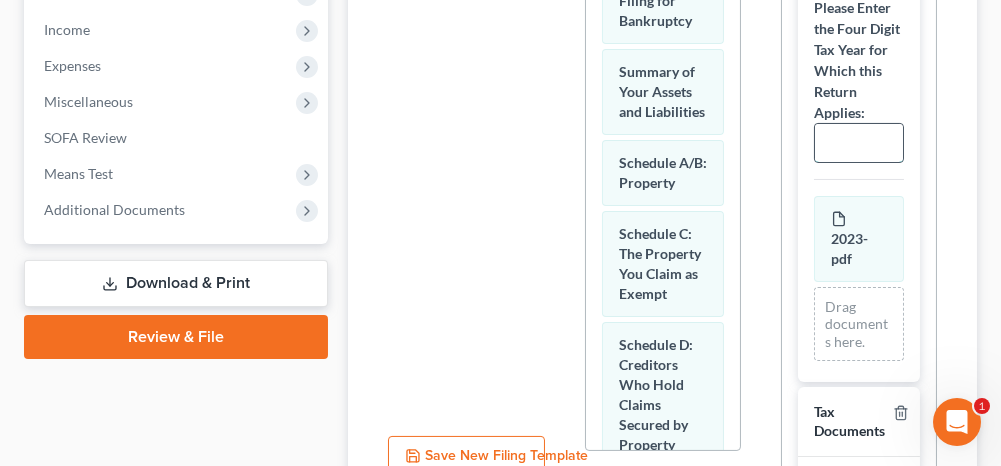 click at bounding box center [859, 143] 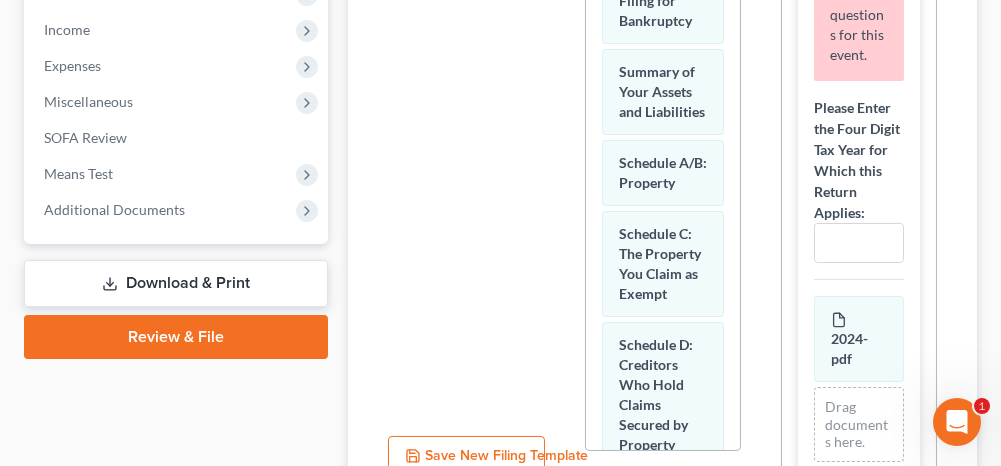 scroll, scrollTop: 611, scrollLeft: 0, axis: vertical 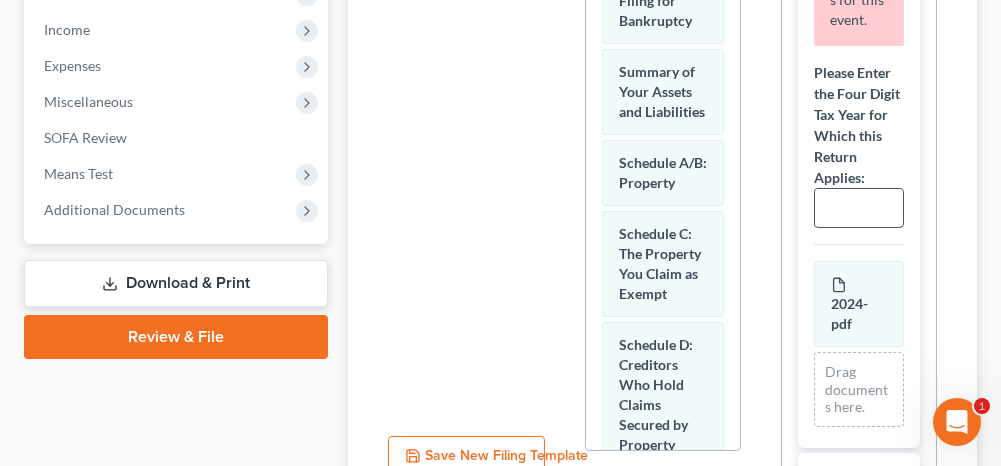 type on "2023" 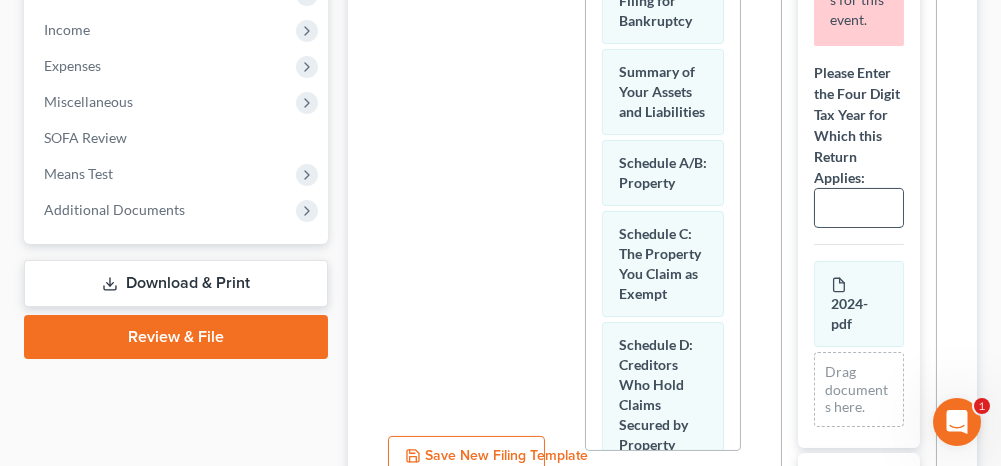 click at bounding box center [859, 208] 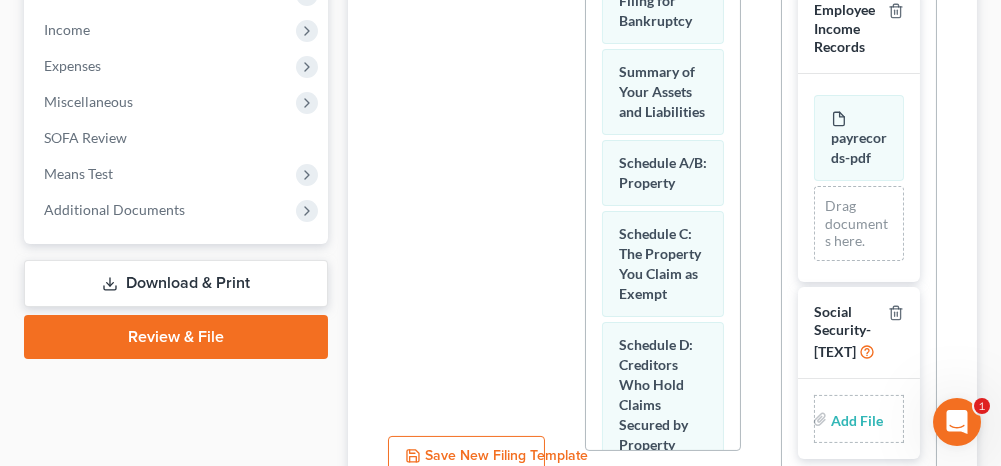 scroll, scrollTop: 1410, scrollLeft: 0, axis: vertical 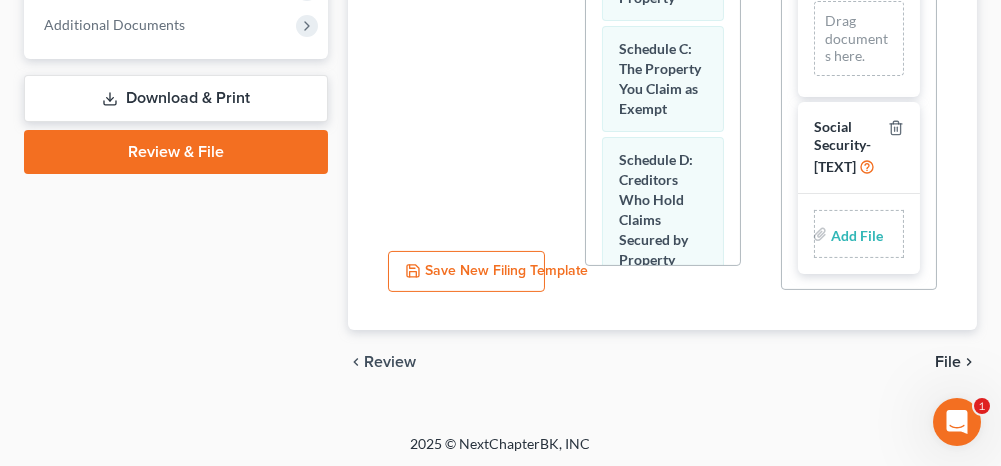 type on "2024" 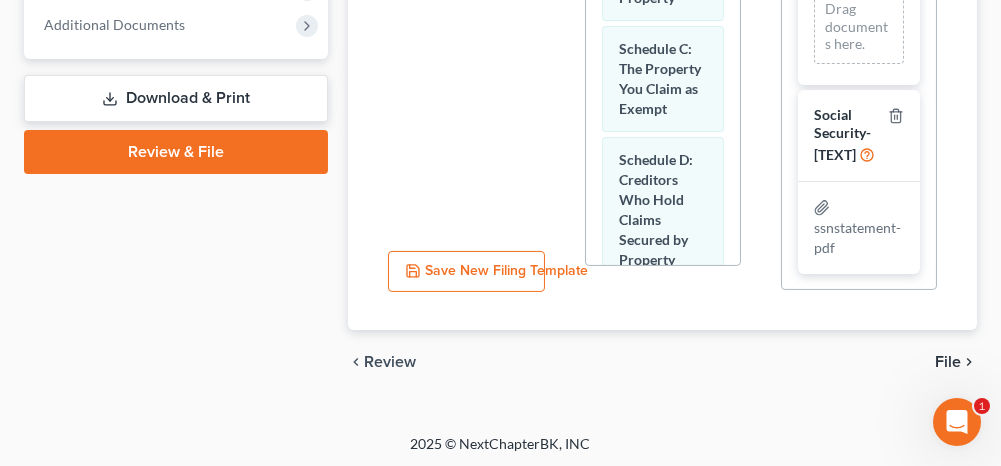 click on "File" at bounding box center (948, 362) 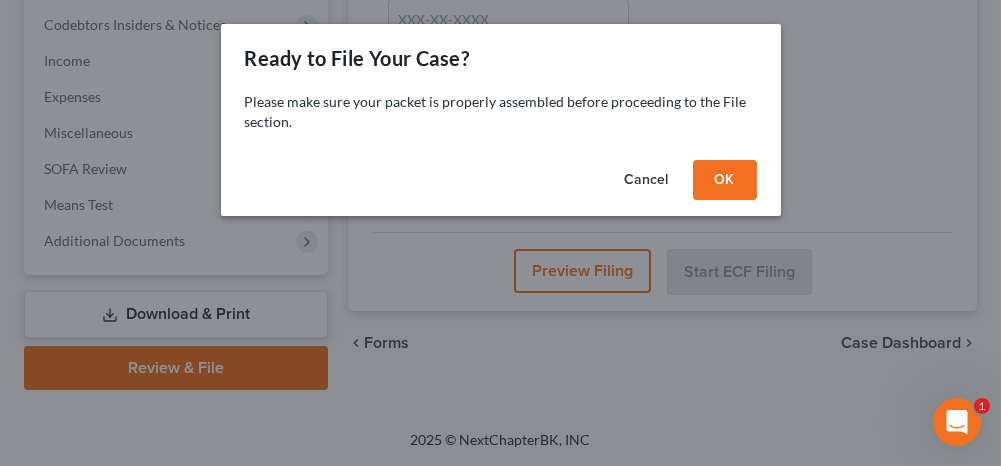 scroll, scrollTop: 665, scrollLeft: 0, axis: vertical 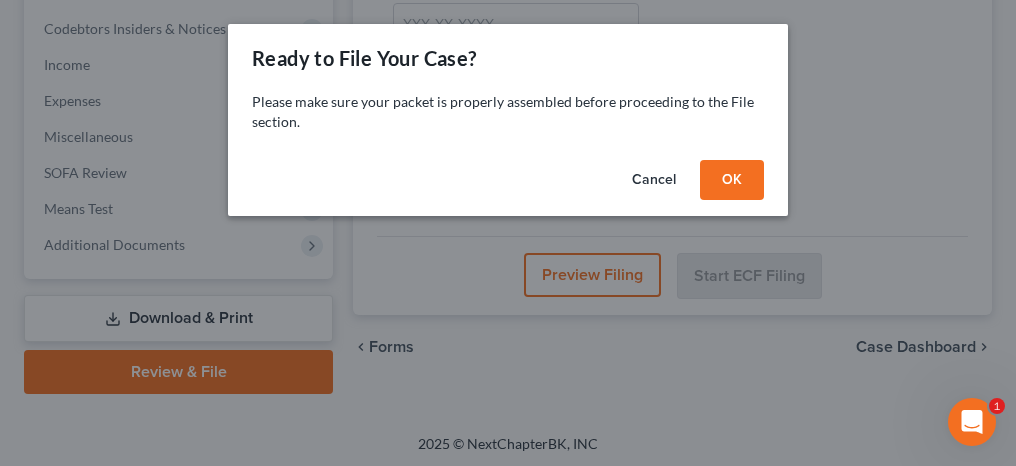 click on "OK" at bounding box center [732, 180] 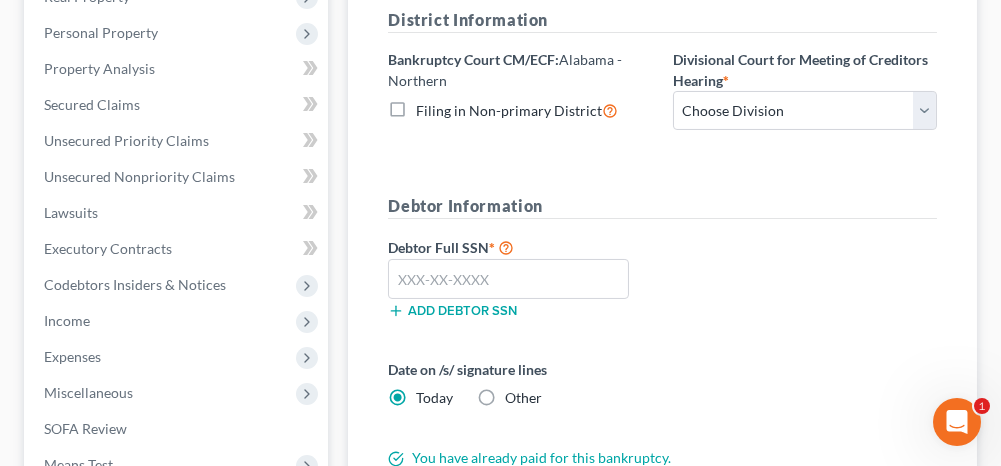 scroll, scrollTop: 365, scrollLeft: 0, axis: vertical 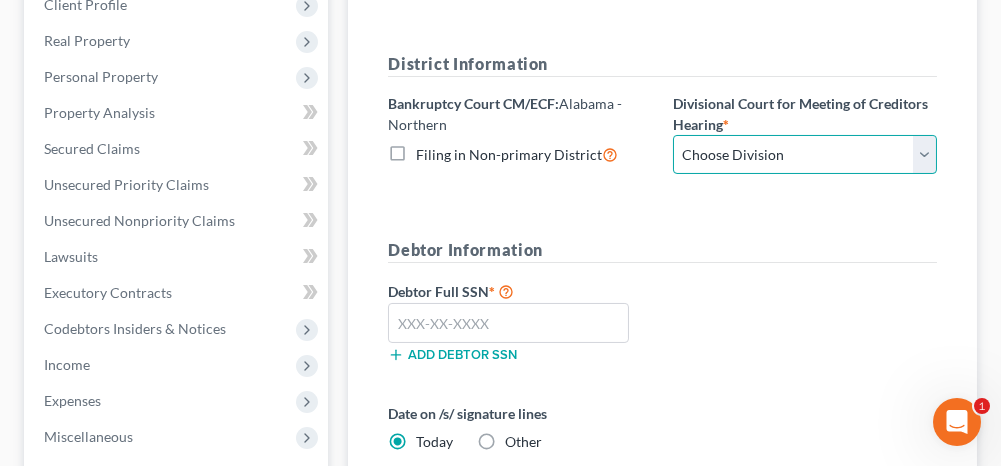 click on "Choose Division Anniston Birmingham [CITY] Tuscaloosa" at bounding box center [805, 155] 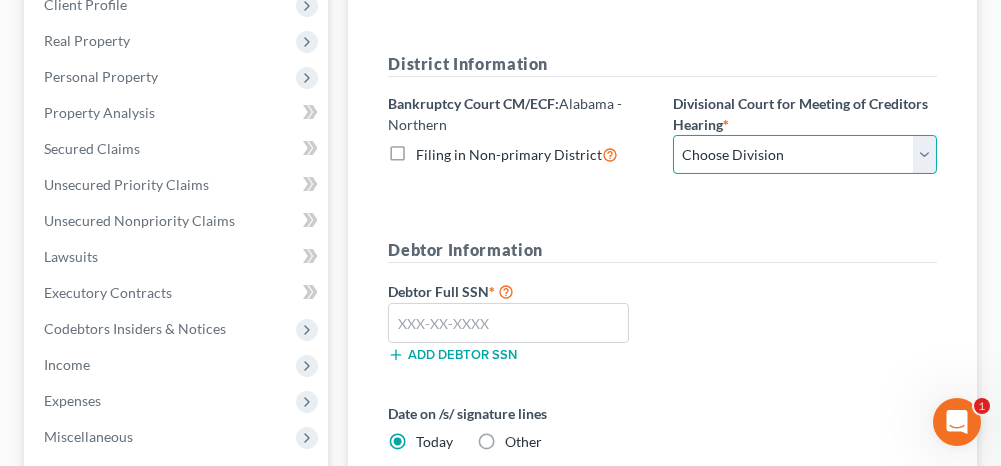 select on "0" 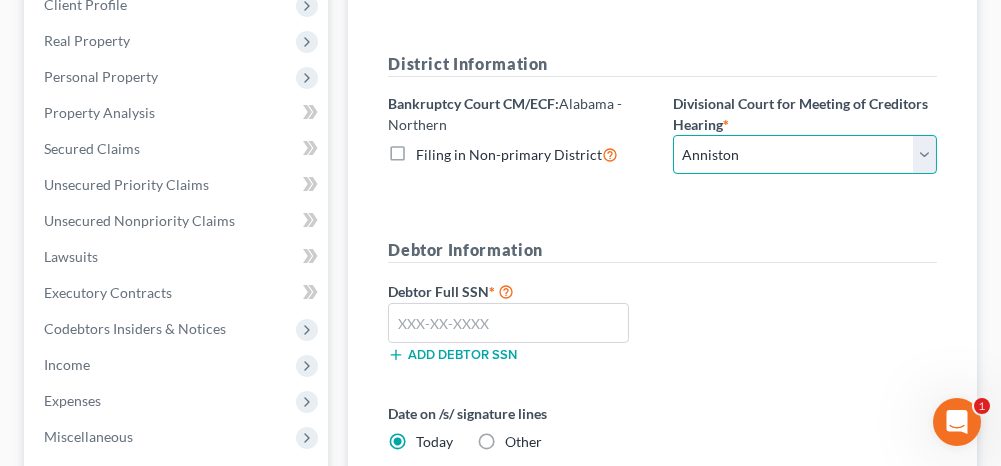 click on "Choose Division Anniston Birmingham [CITY] Tuscaloosa" at bounding box center (805, 155) 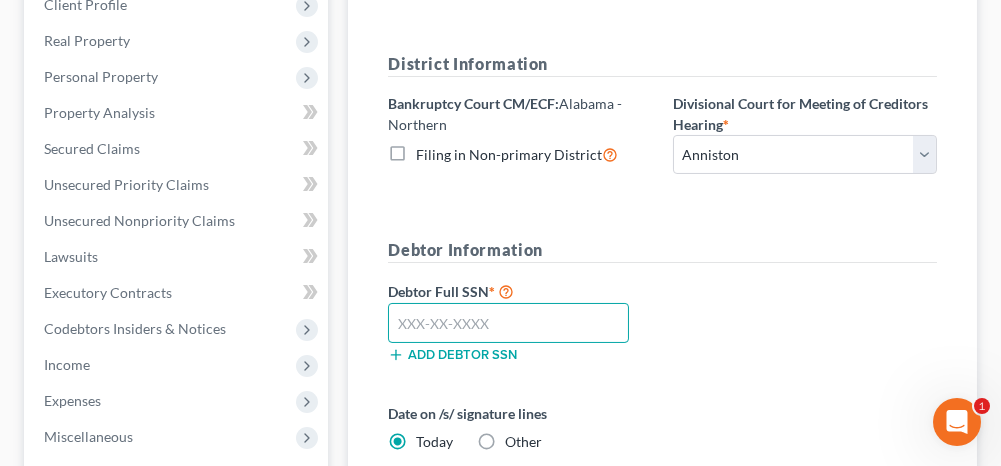 click at bounding box center (508, 323) 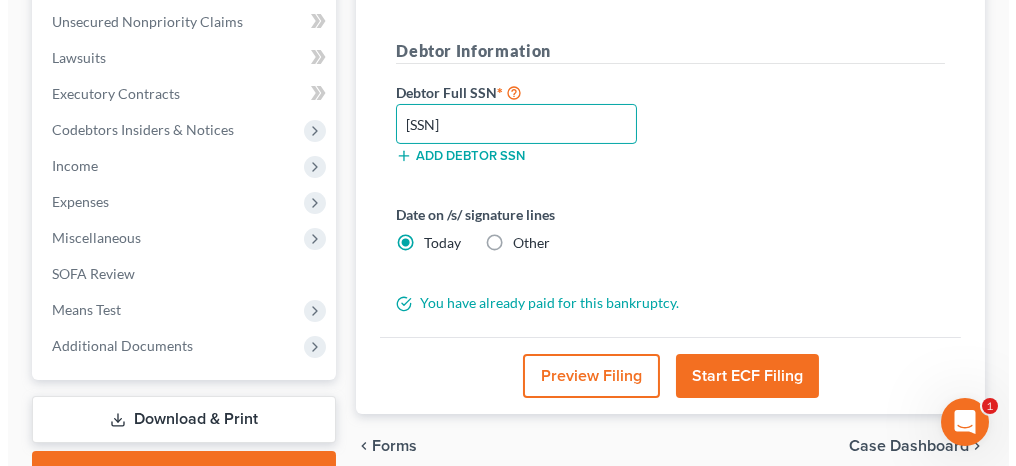 scroll, scrollTop: 565, scrollLeft: 0, axis: vertical 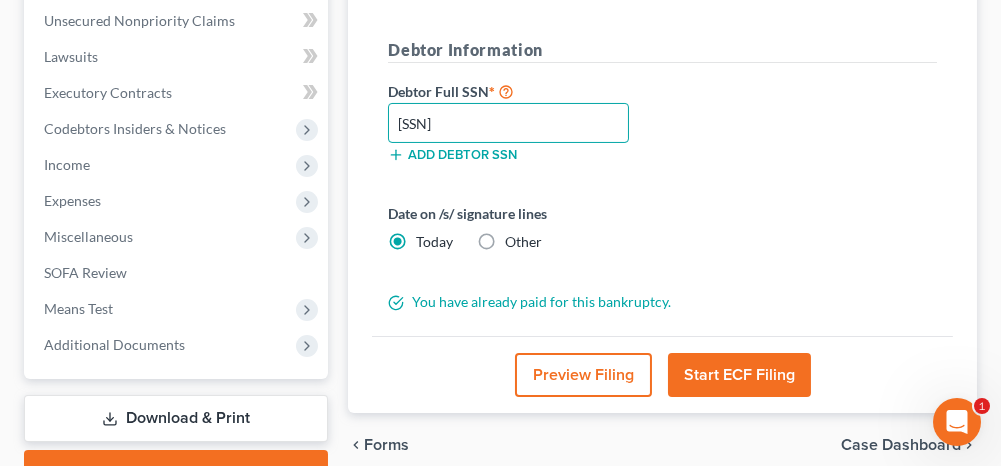 type on "[SSN]" 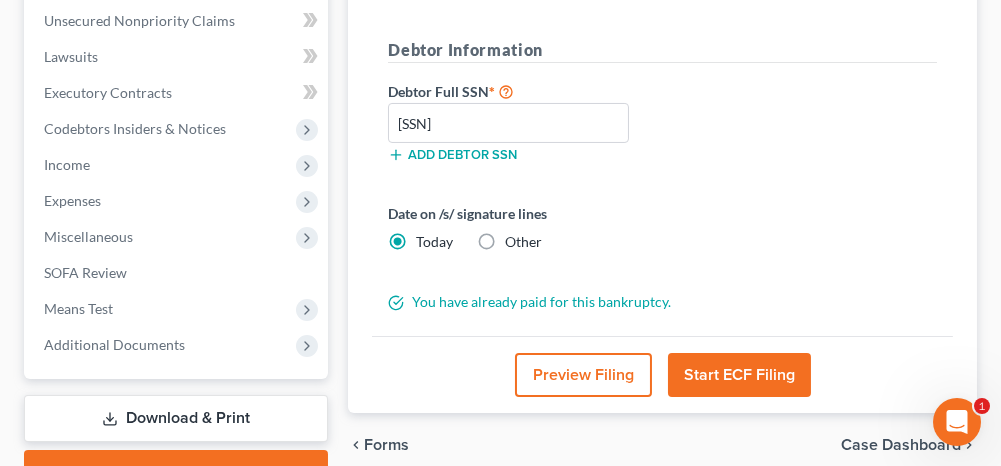 click on "Start ECF Filing" at bounding box center (739, 375) 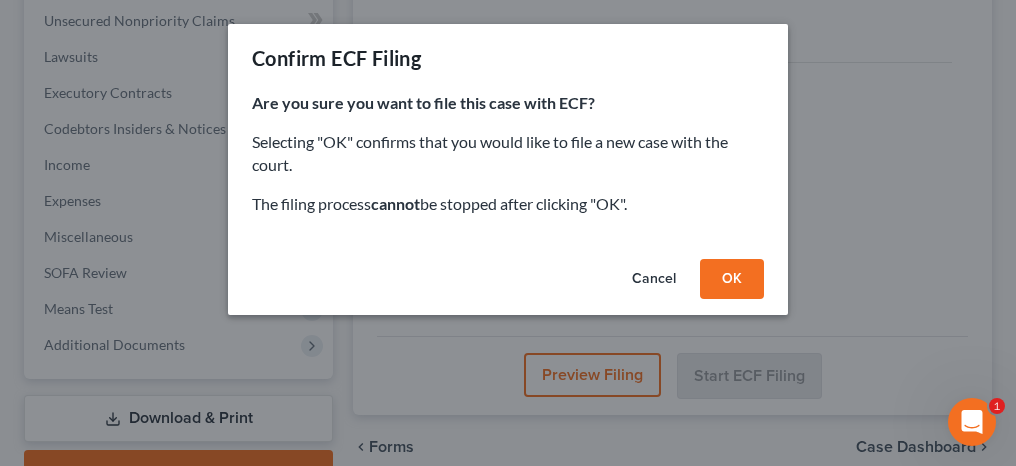 click on "OK" at bounding box center (732, 279) 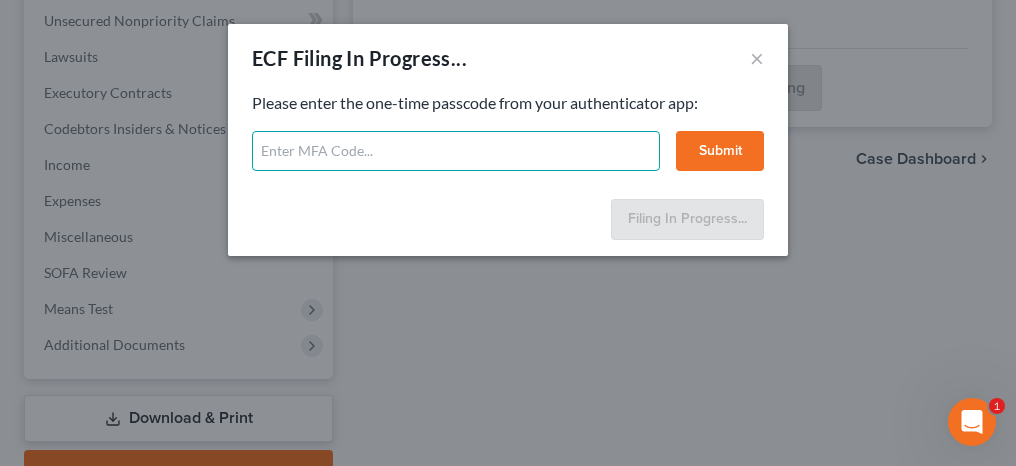 click at bounding box center [456, 151] 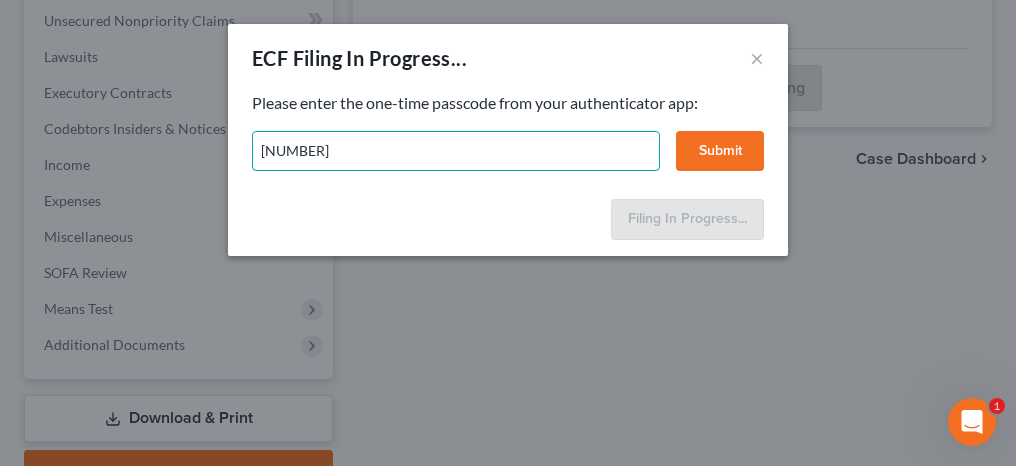 type on "[NUMBER]" 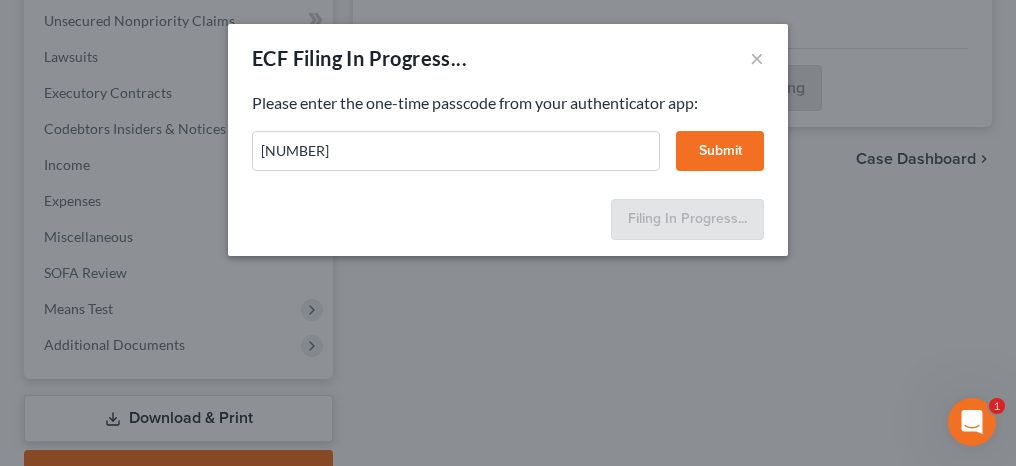 click on "Submit" at bounding box center (720, 151) 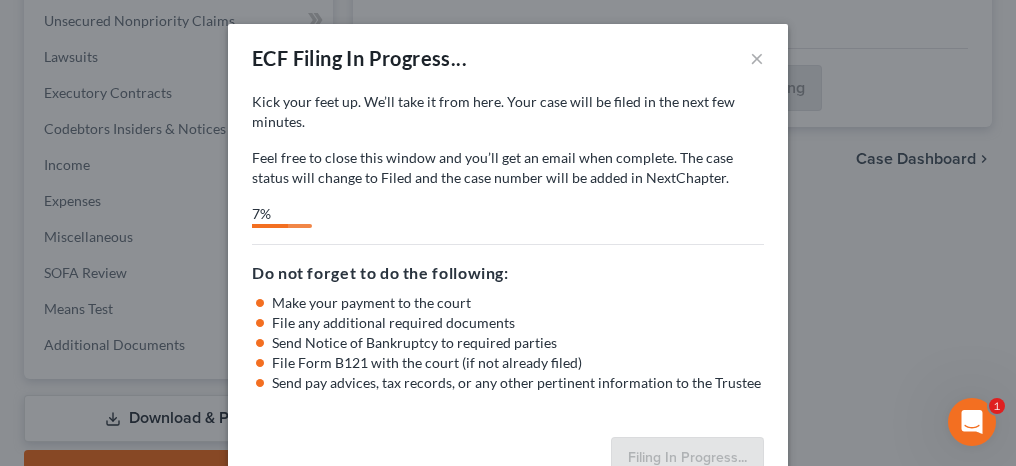 select on "0" 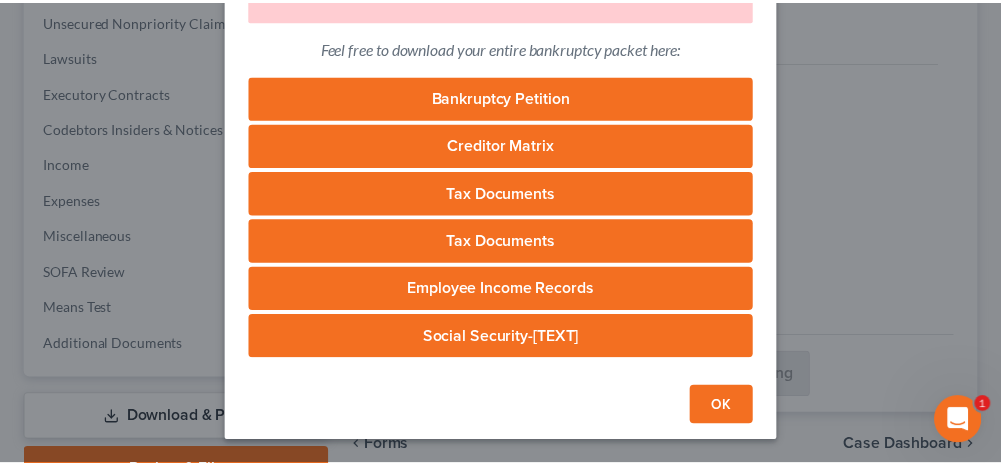 scroll, scrollTop: 164, scrollLeft: 0, axis: vertical 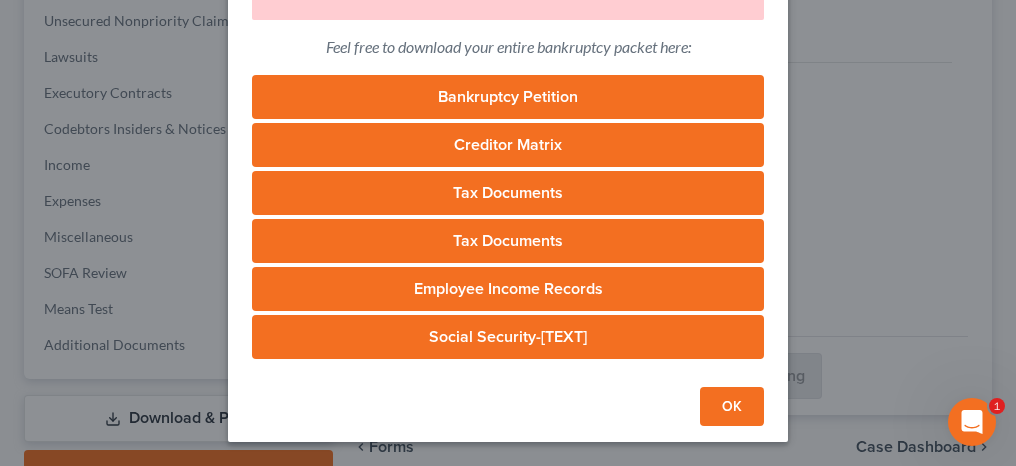 click on "OK" at bounding box center [732, 407] 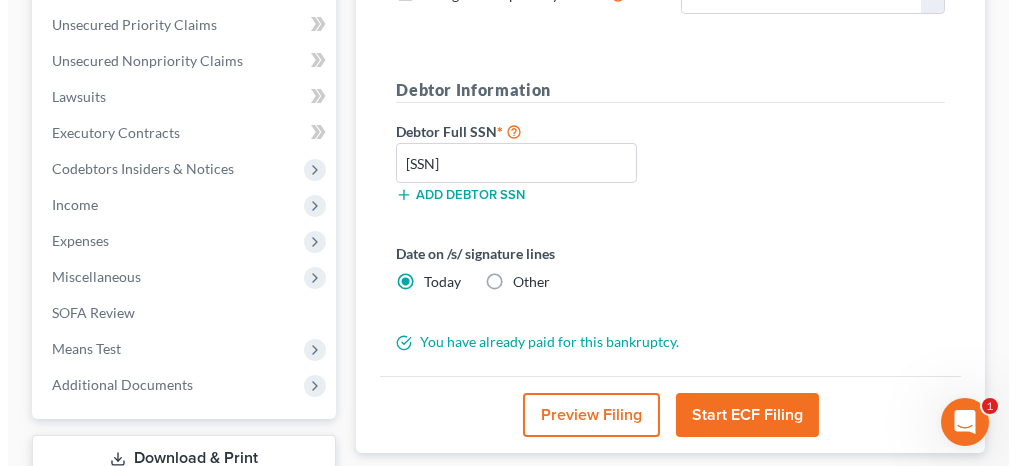 scroll, scrollTop: 565, scrollLeft: 0, axis: vertical 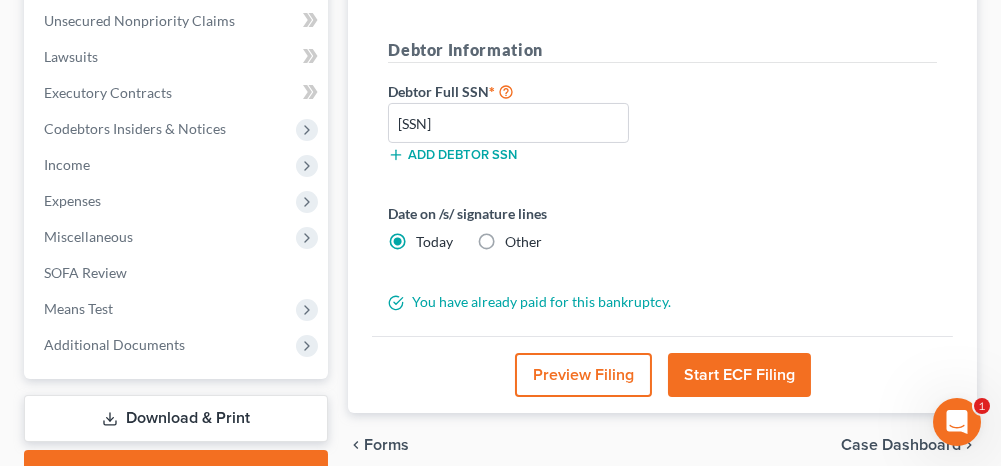 click on "Start ECF Filing" at bounding box center (739, 375) 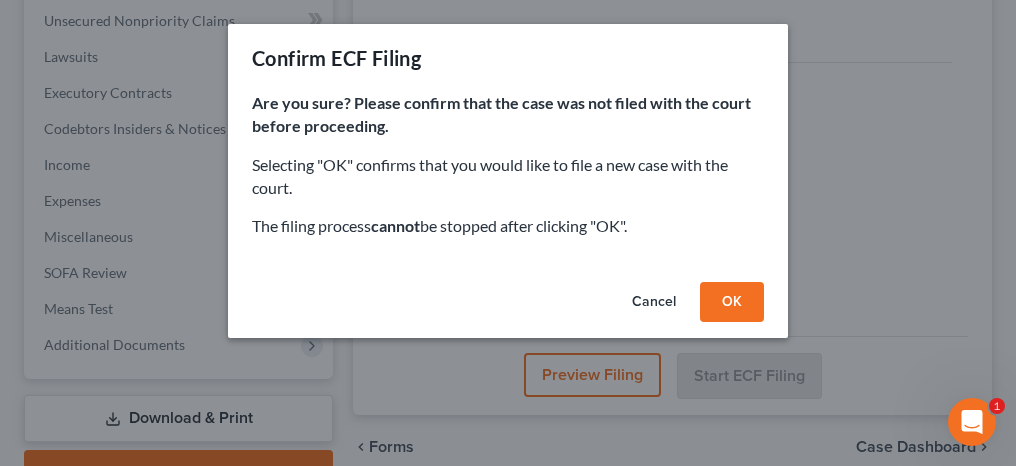 click on "OK" at bounding box center (732, 302) 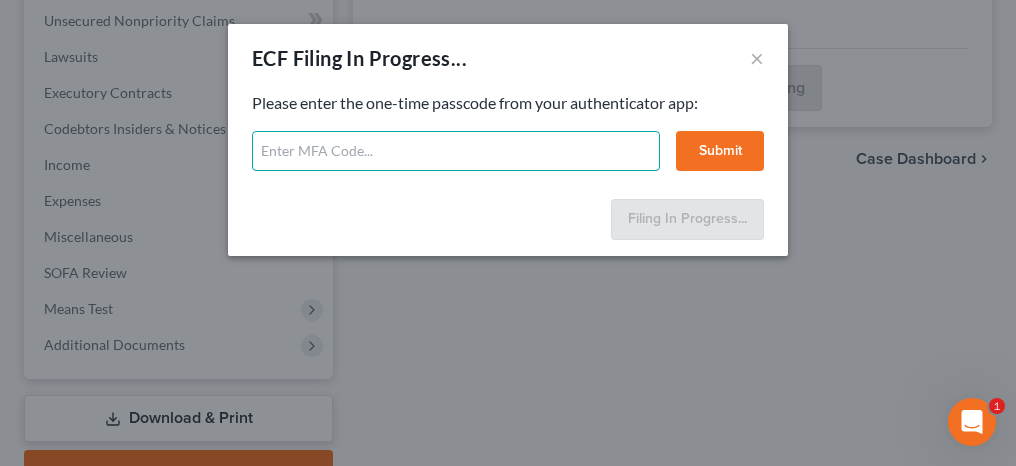 click at bounding box center [456, 151] 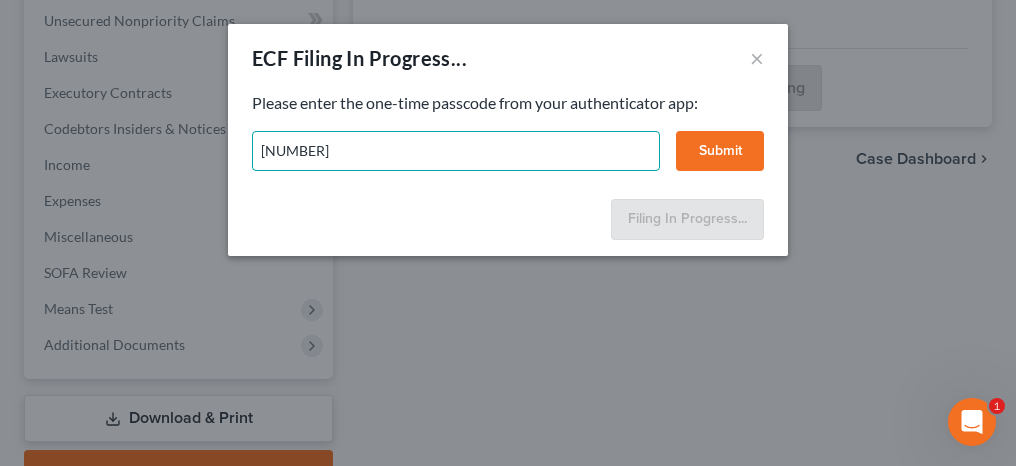 type on "[NUMBER]" 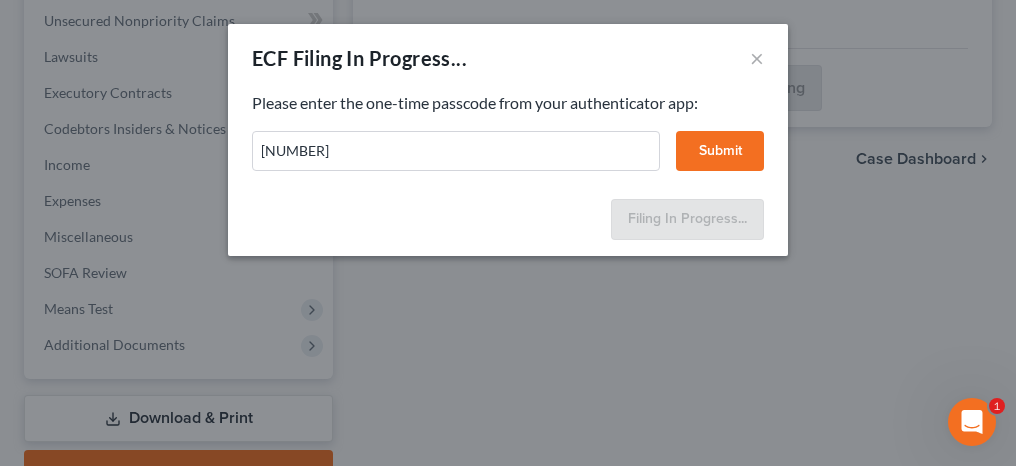 click on "Submit" at bounding box center [720, 151] 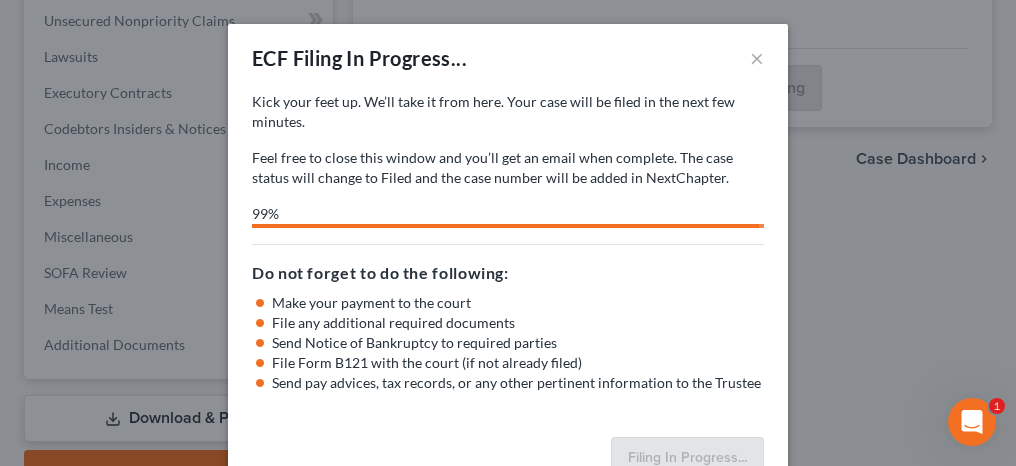 select on "0" 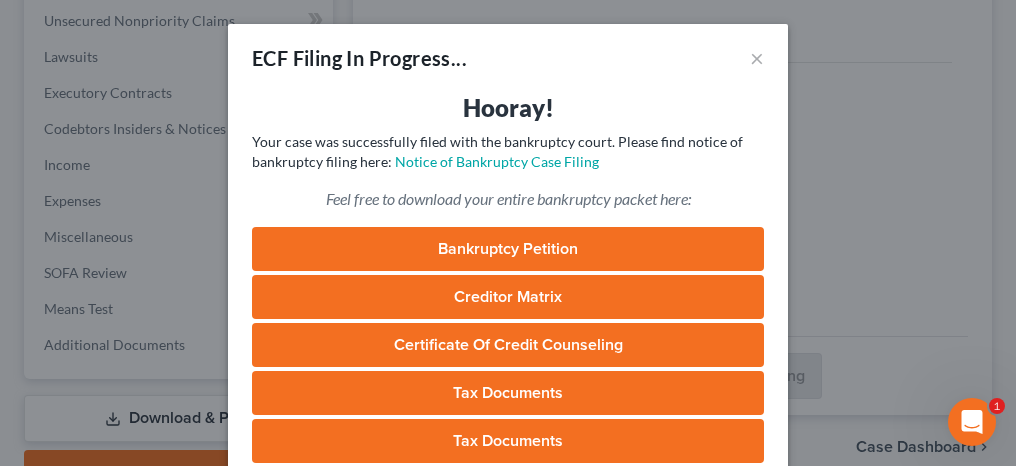 type 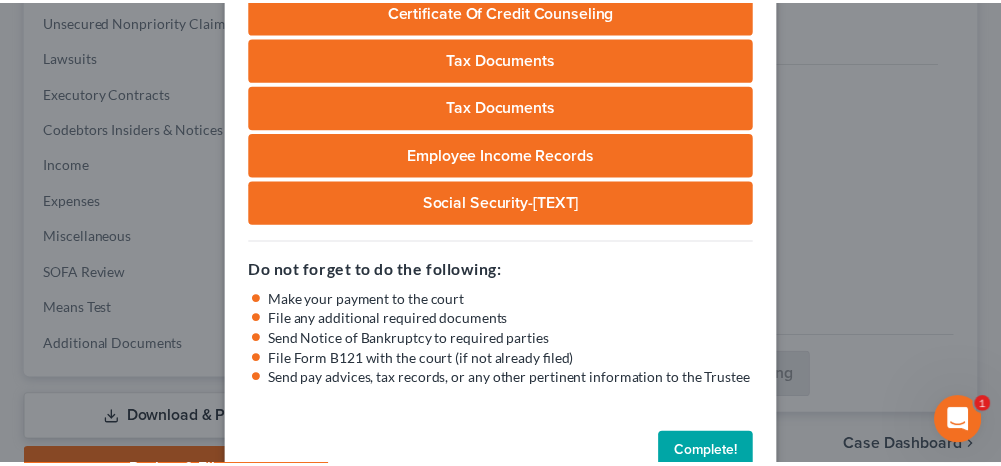 scroll, scrollTop: 340, scrollLeft: 0, axis: vertical 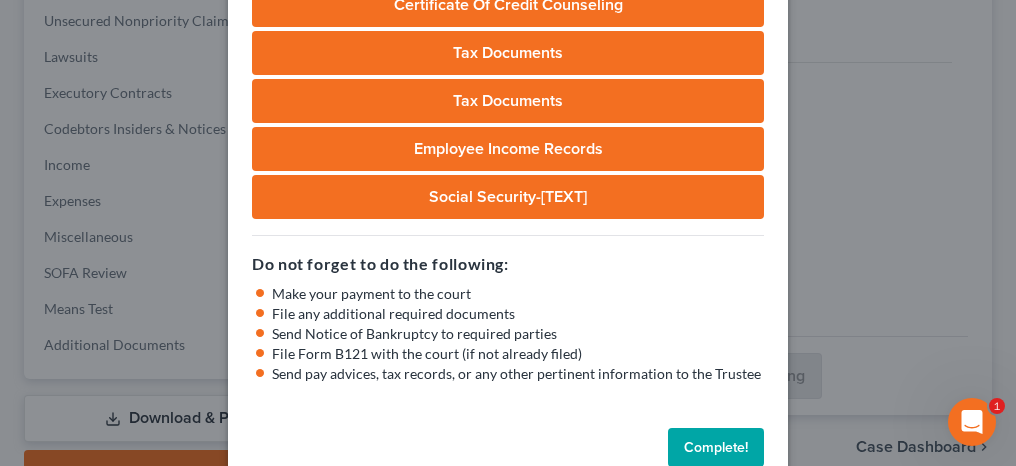 click on "Complete!" at bounding box center (716, 448) 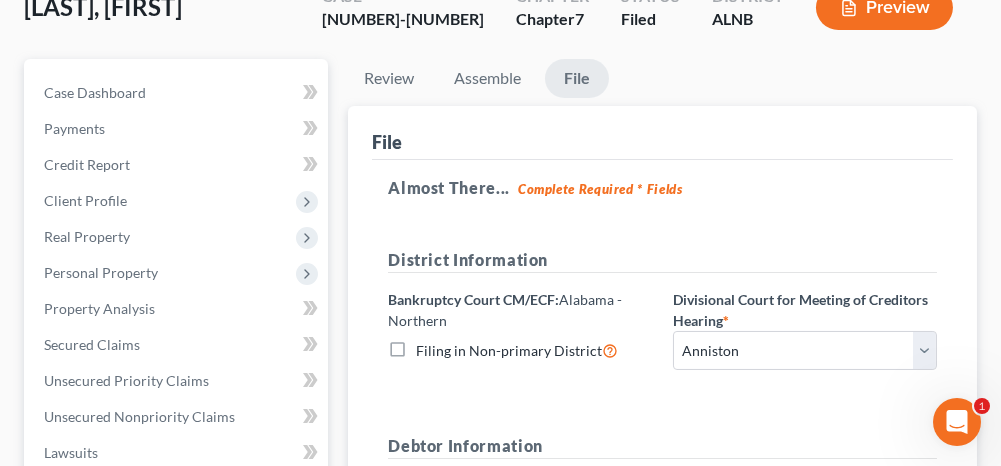 scroll, scrollTop: 0, scrollLeft: 0, axis: both 